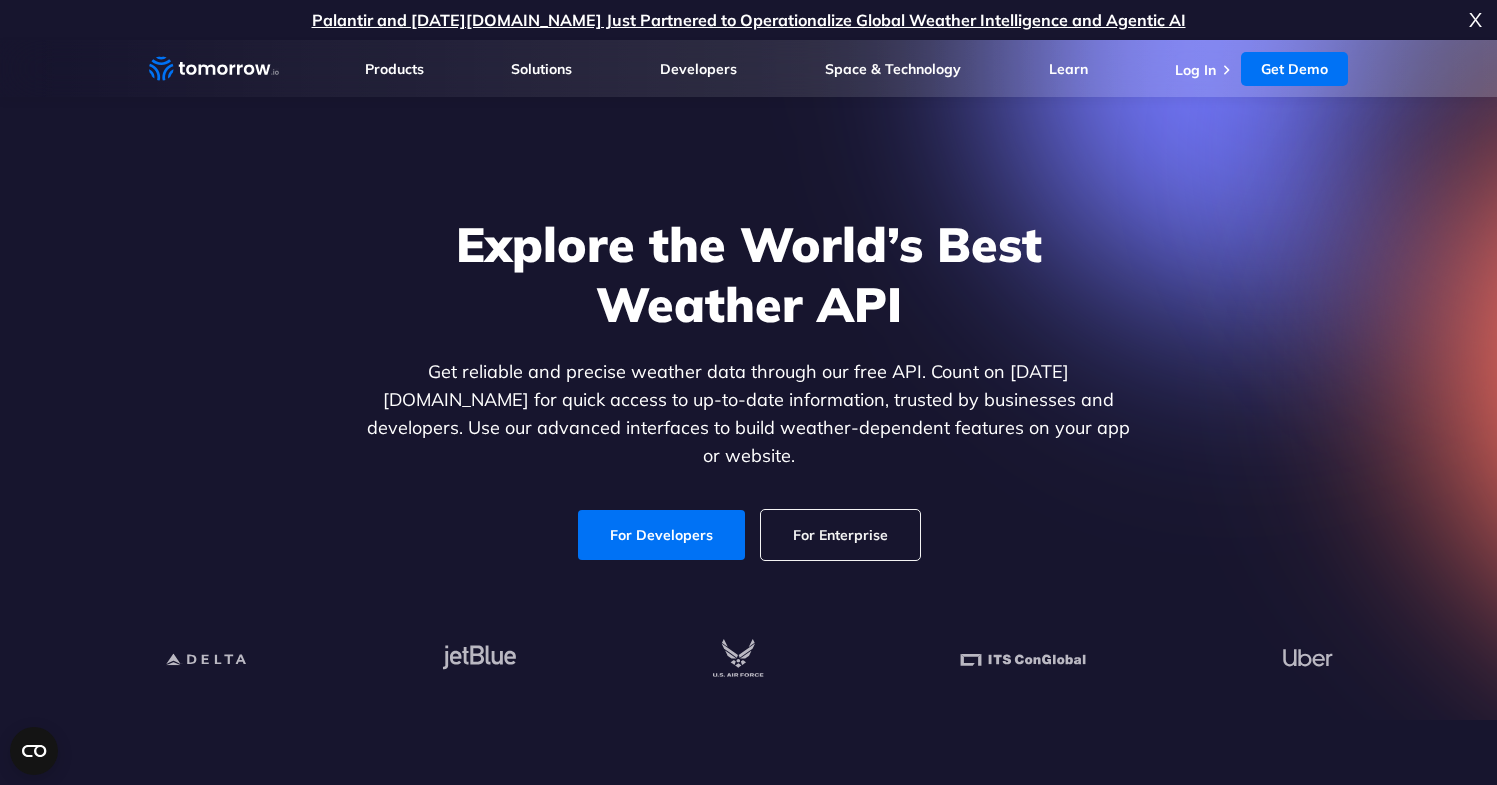 scroll, scrollTop: 66, scrollLeft: 0, axis: vertical 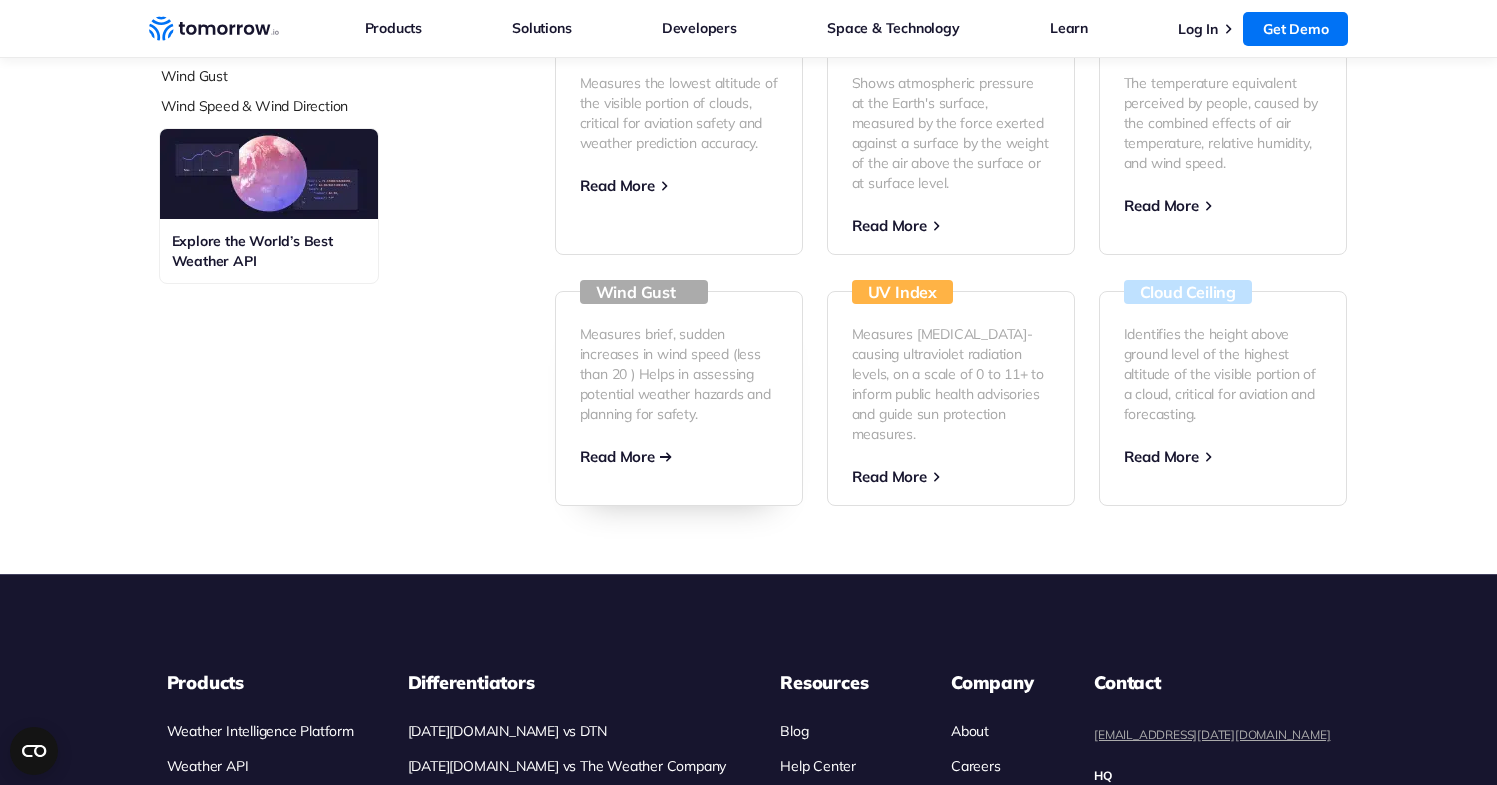 click on "Measures brief, sudden increases in wind speed (less than 20 ) Helps in assessing potential weather hazards and planning for safety." at bounding box center (679, 374) 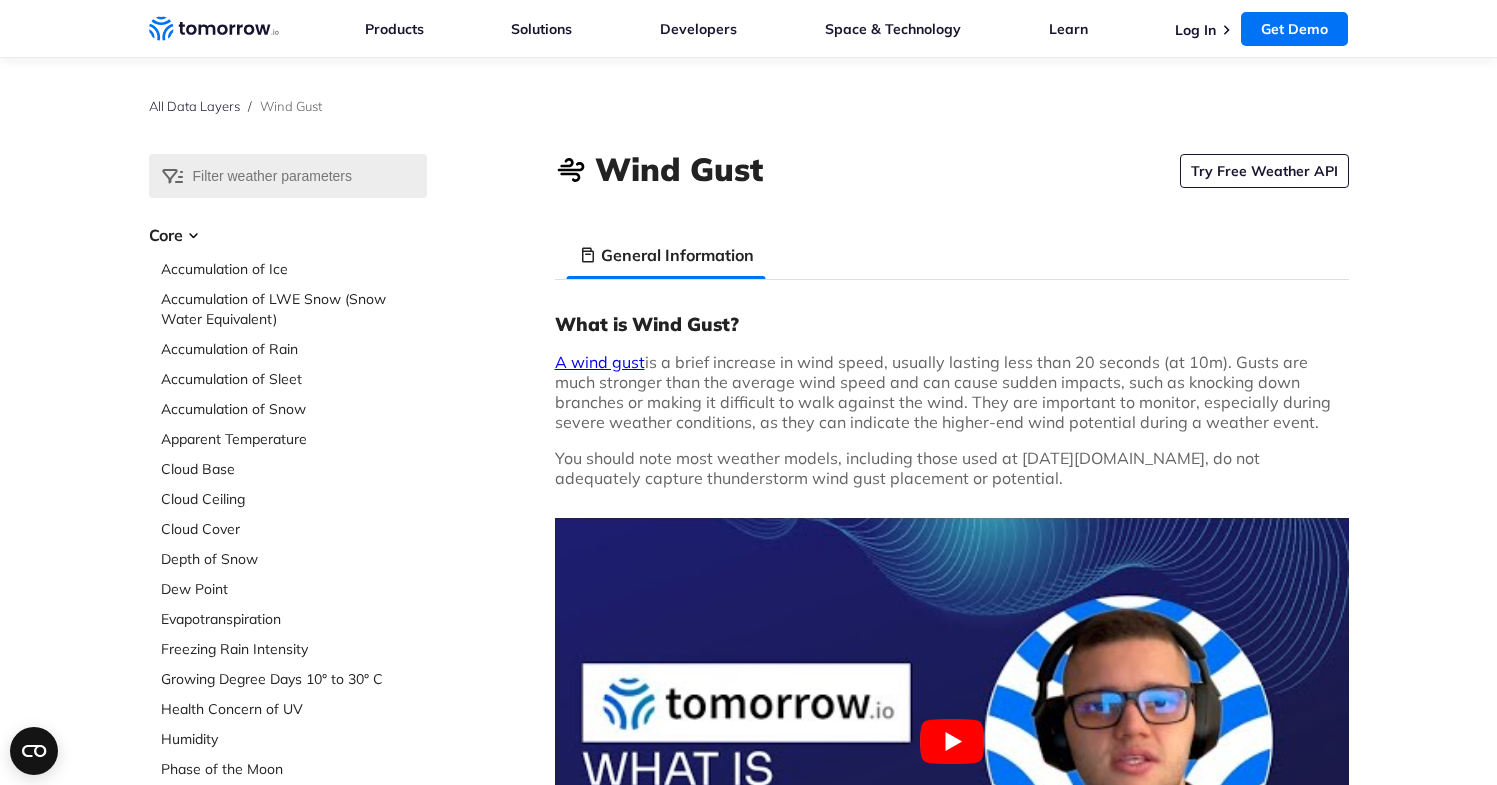 scroll, scrollTop: 309, scrollLeft: 0, axis: vertical 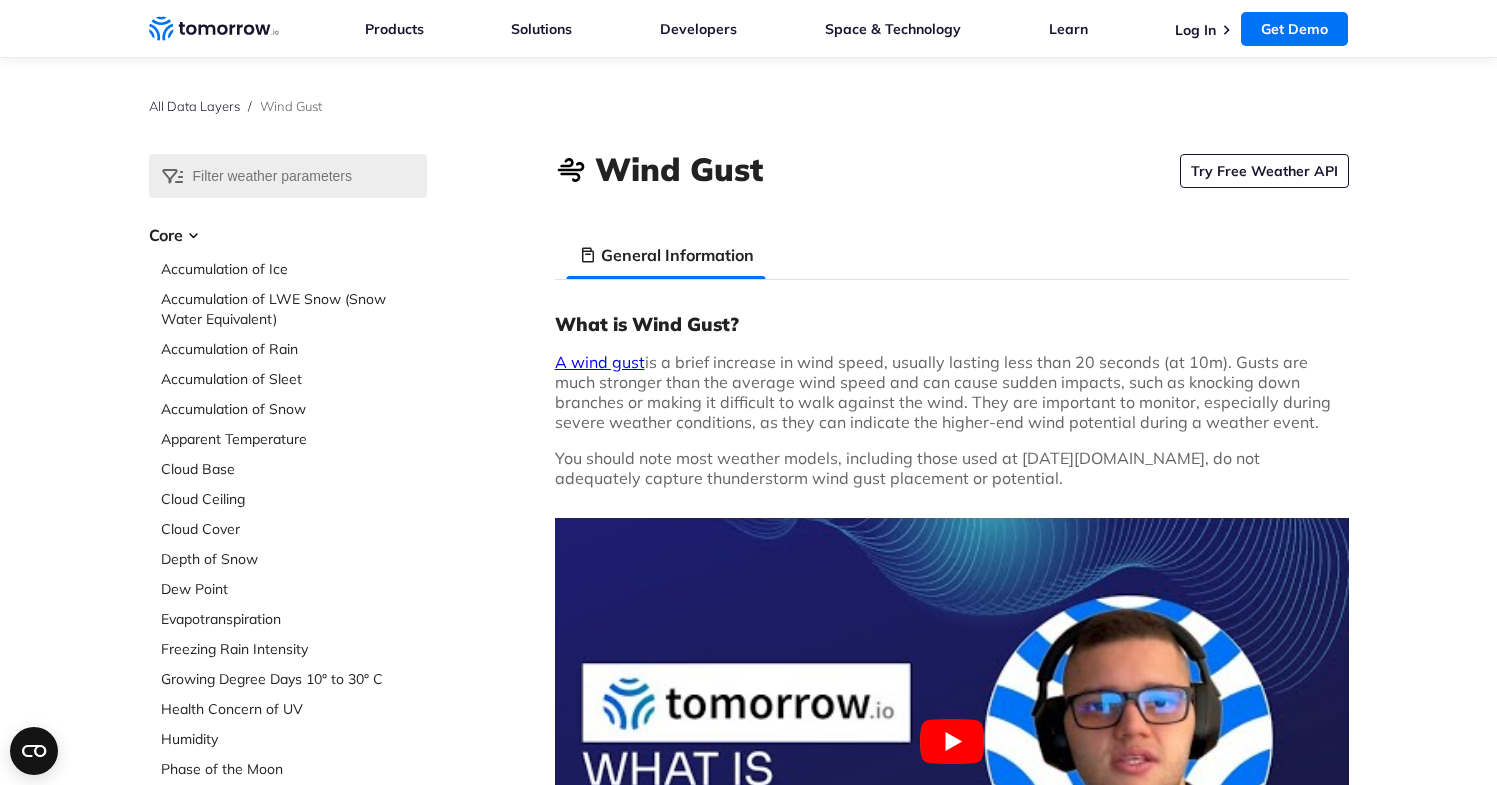 click on "What is Wind Gust?
A wind gust  is a brief increase in wind speed, usually lasting less than 20 seconds (at 10m). Gusts are much stronger than the average wind speed and can cause sudden impacts, such as knocking down branches or making it difficult to walk against the wind. They are important to monitor, especially during severe weather conditions, as they can indicate the higher-end wind potential during a weather event.
You should note most weather models, including those used at Tomorrow.io, do not adequately capture thunderstorm wind gust placement or potential.
What is the Impact of Wind Gust?
Wind gusts can have significant effects on safety, causing damage to structures, trees, and power lines. They are particularly concerning during severe weather events, where gusts can enhance the destructive power of storms. Monitoring gusts is crucial for issuing warnings and protecting property and lives." at bounding box center (952, 712) 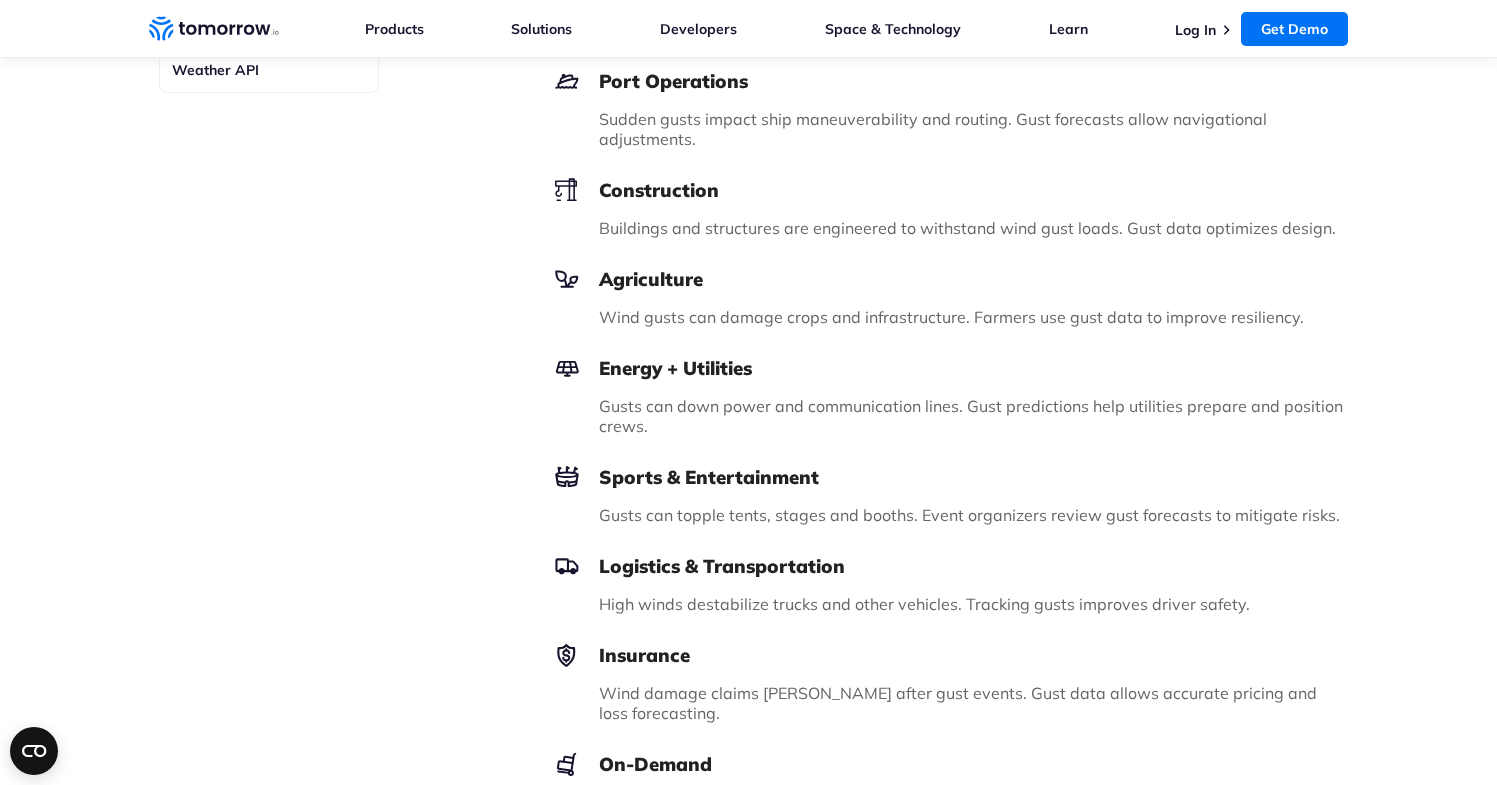 scroll, scrollTop: 1318, scrollLeft: 0, axis: vertical 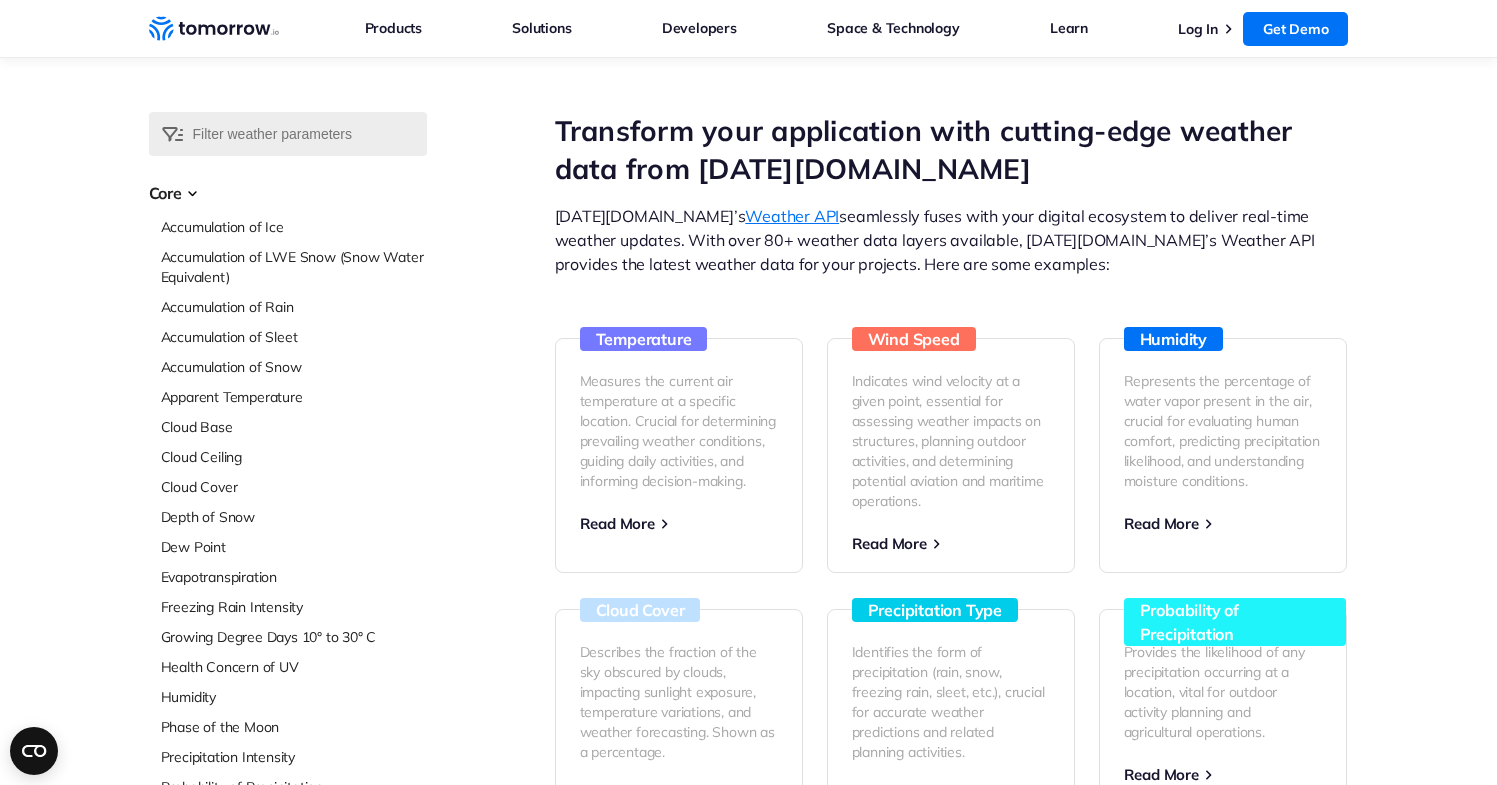 click on "Tomorrow.io’s  Weather API  seamlessly fuses with your digital ecosystem to deliver real-time weather updates. With over 80+ weather data layers available, Tomorrow.io’s Weather API provides the latest weather data for your projects. Here are some examples:" at bounding box center (952, 240) 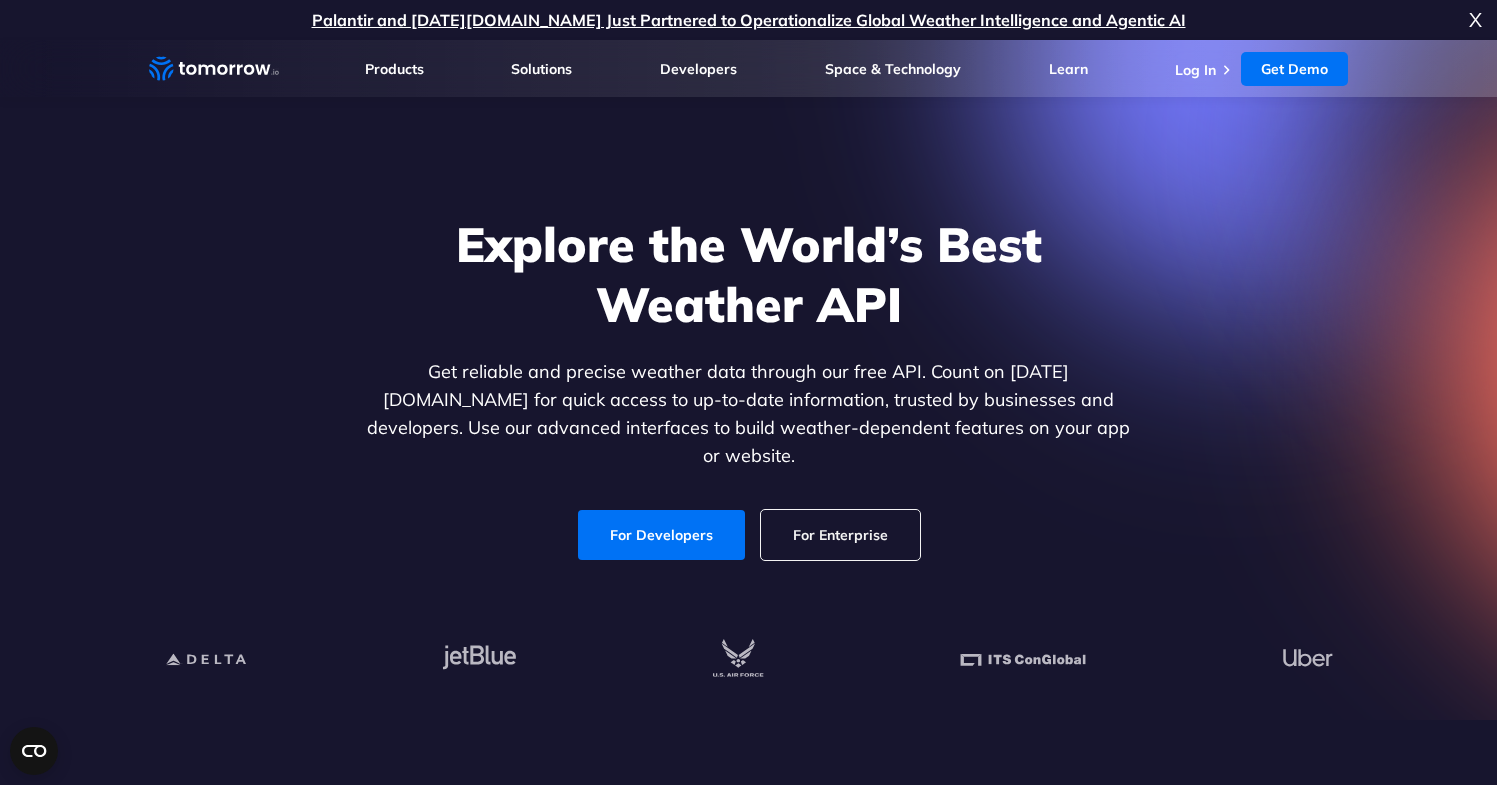 scroll, scrollTop: 325, scrollLeft: 0, axis: vertical 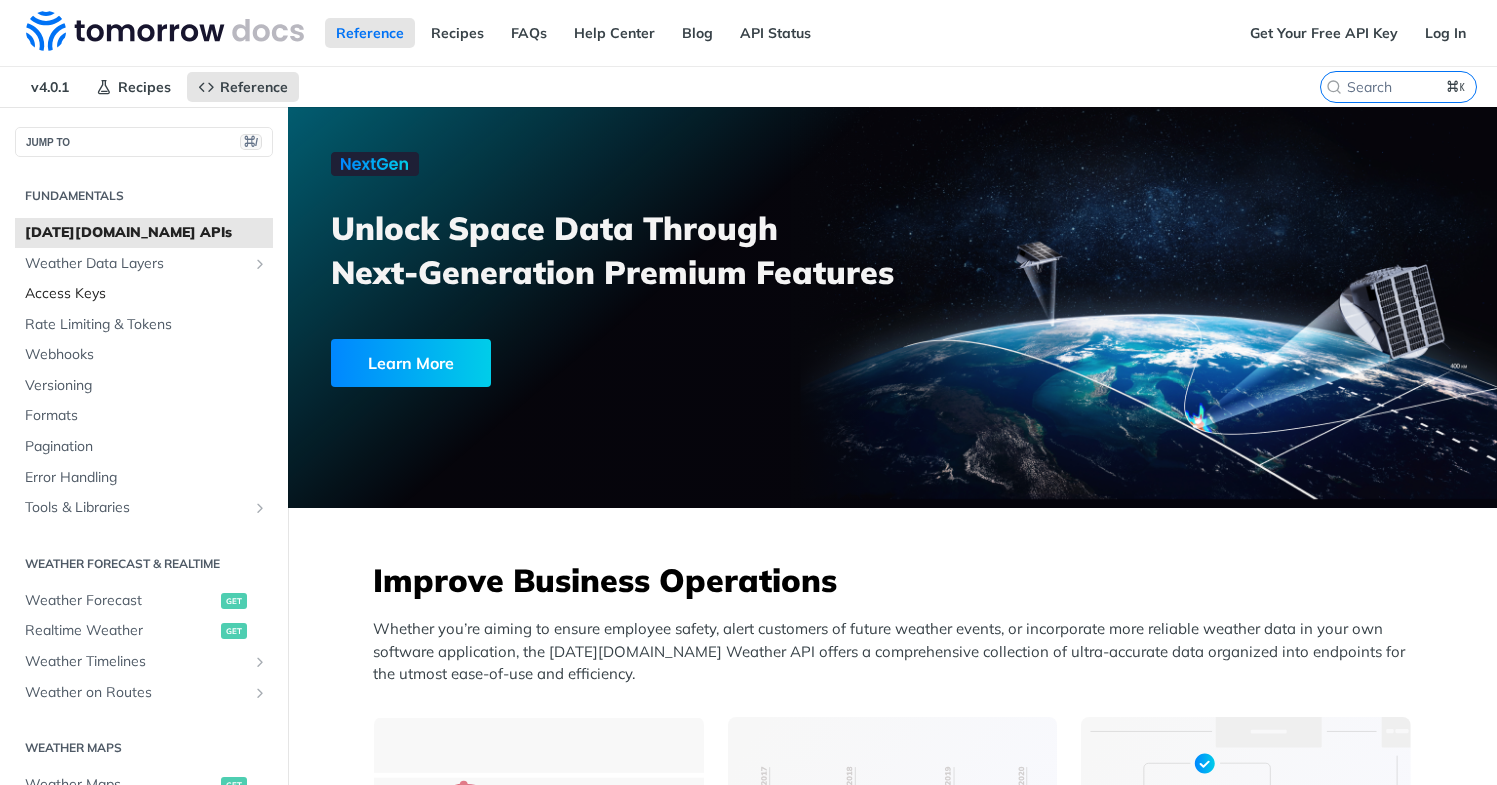 click on "Access Keys" at bounding box center (146, 294) 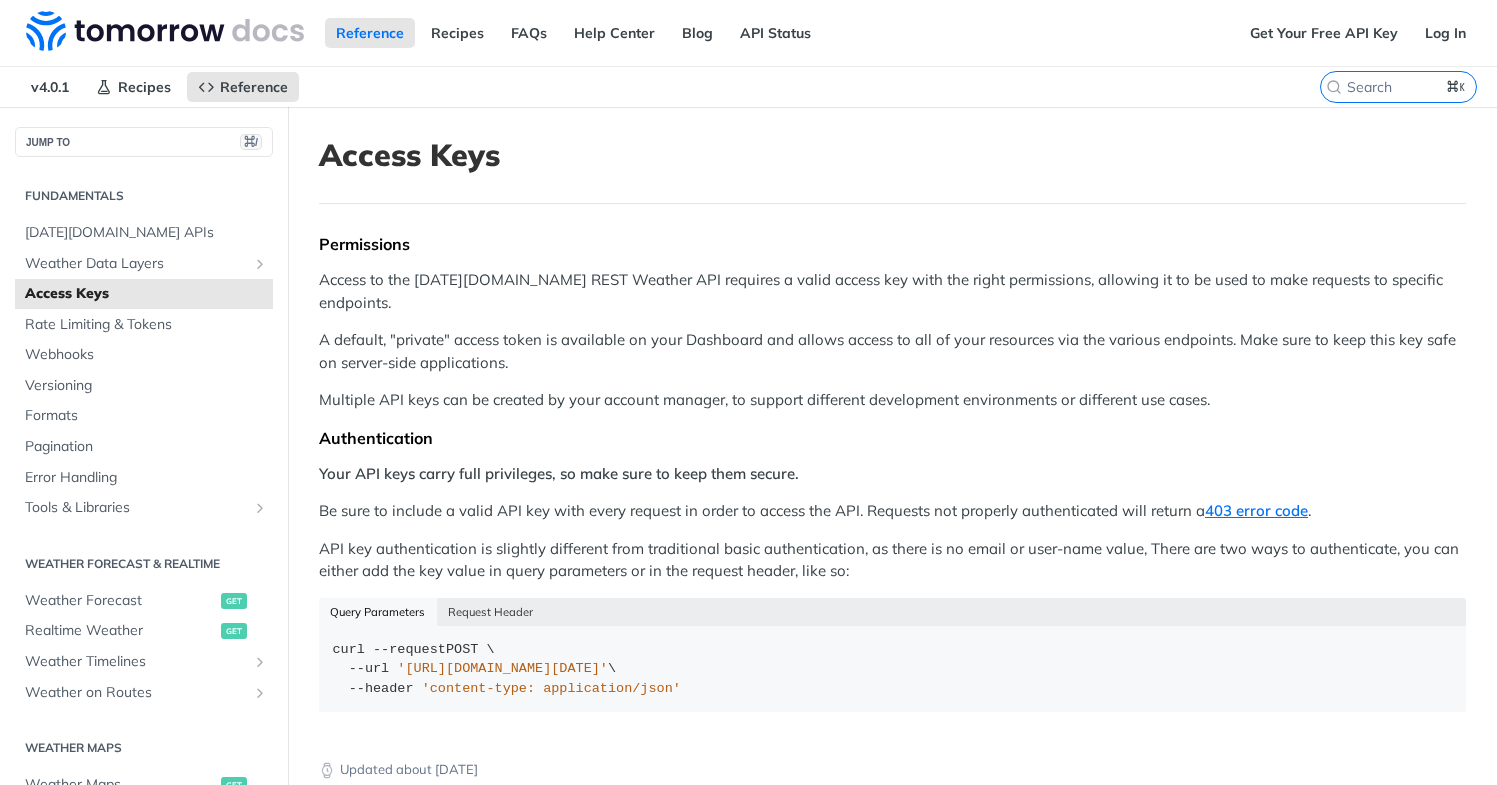 click on "Permissions
Access to the [DATE][DOMAIN_NAME] REST Weather API requires a valid access key with the right permissions, allowing it to be used to make requests to specific endpoints.
A default, "private" access token is available on your Dashboard and allows access to all of your resources via the various endpoints. Make sure to keep this key safe on server-side applications.
Multiple API keys can be created by your account manager, to support different development environments or different use cases.
Authentication
Your API keys carry full privileges, so make sure to keep them secure.
Be sure to include a valid API key with every request in order to access the API. Requests not properly authenticated will return a  403 error code .
API key authentication is slightly different from traditional basic authentication, as there is no email or user-name value,  There are two ways to authenticate, you can either add the key value in query parameters or in the request header, like so:
Query Parameters curl" at bounding box center (892, 480) 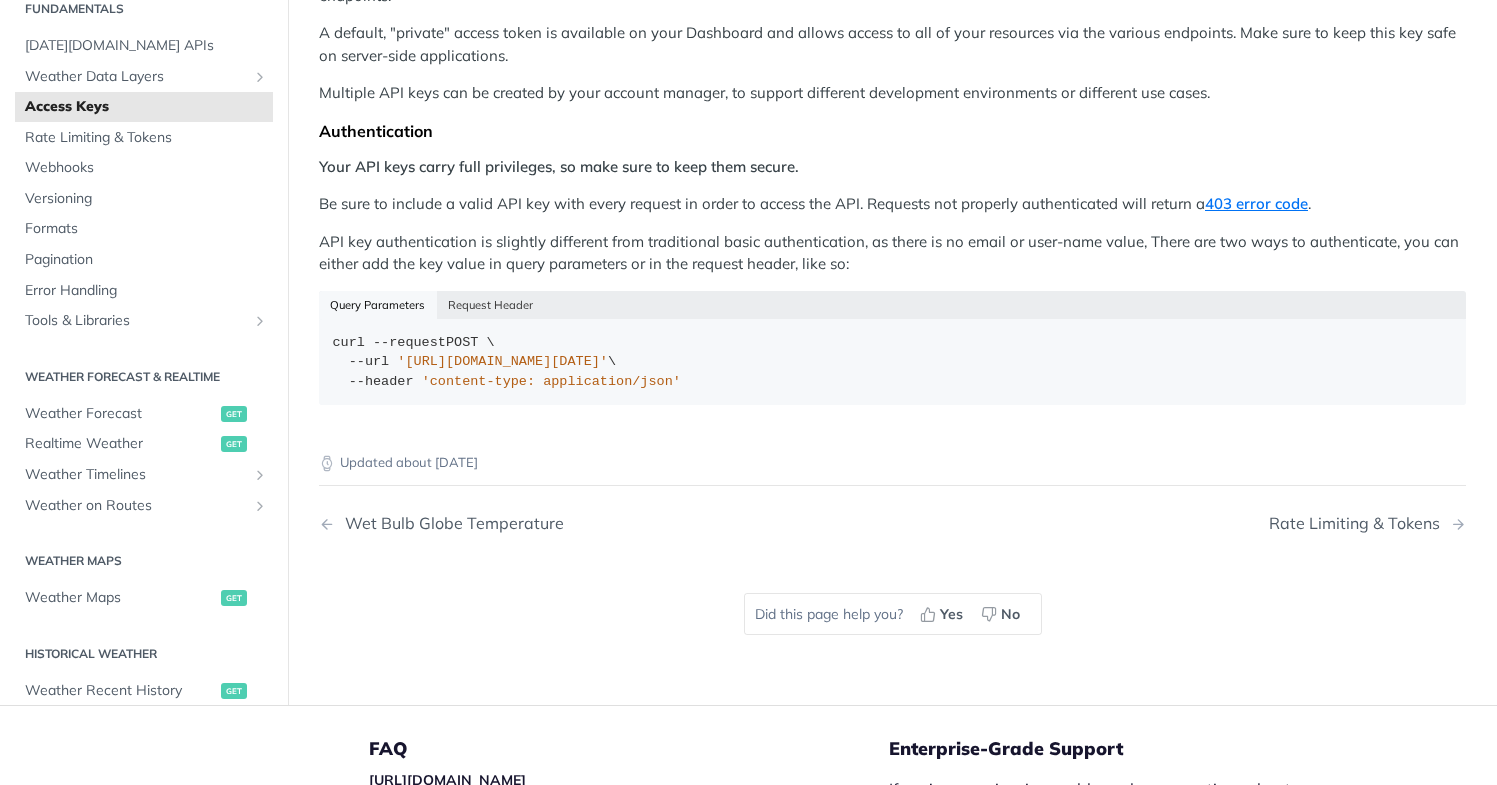 scroll, scrollTop: 308, scrollLeft: 0, axis: vertical 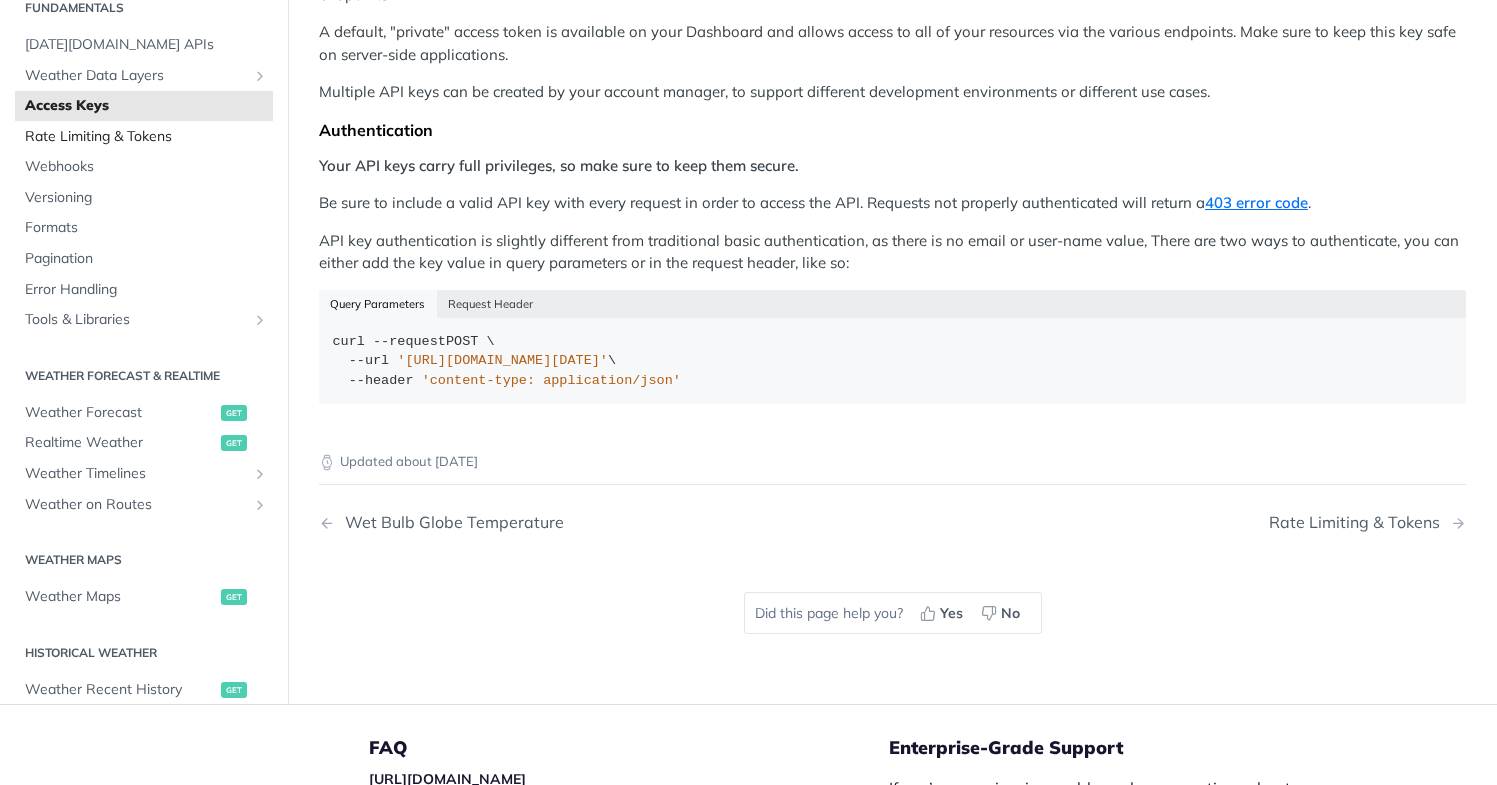 click on "Rate Limiting & Tokens" at bounding box center (146, 137) 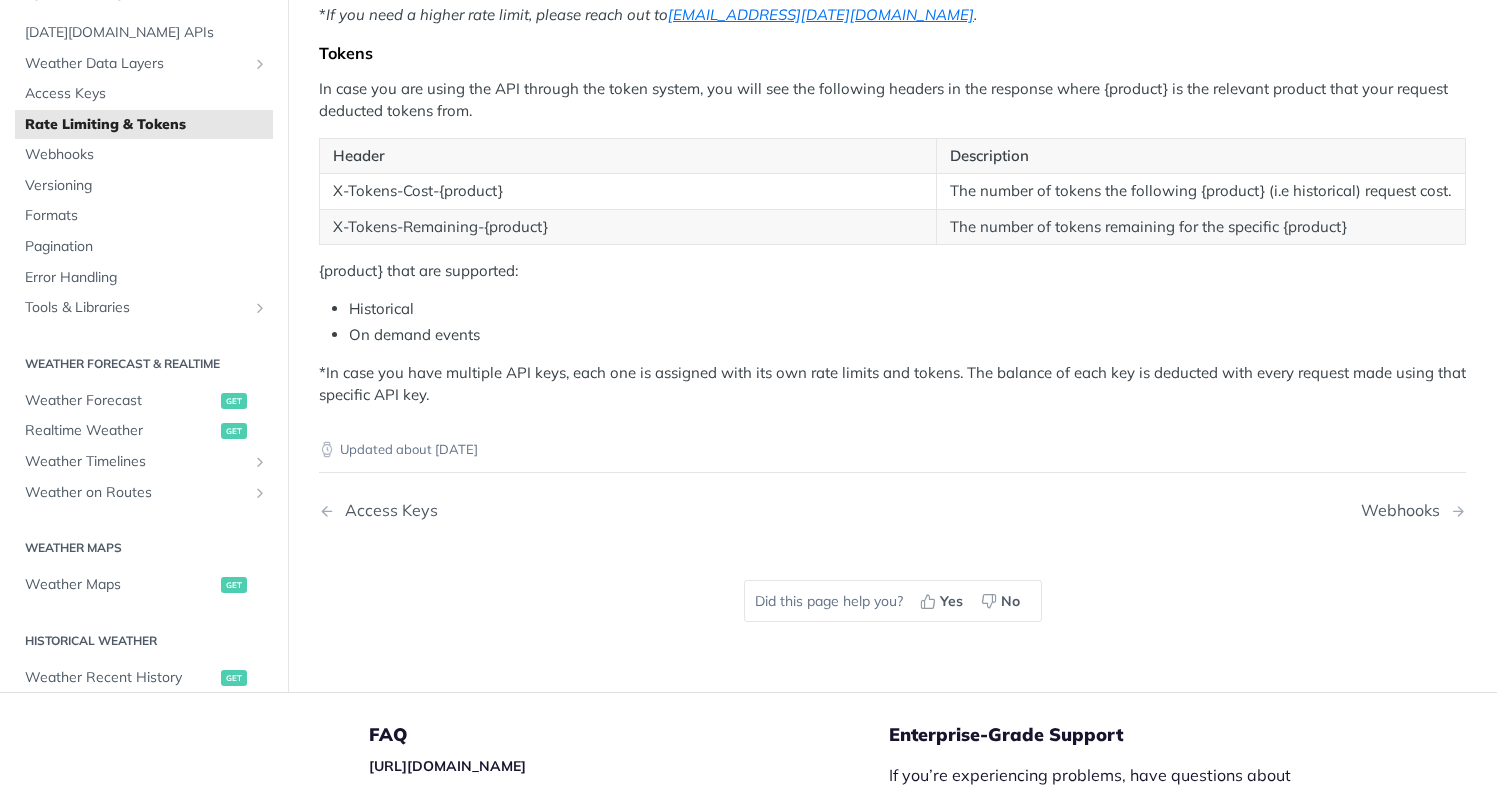 scroll, scrollTop: 615, scrollLeft: 0, axis: vertical 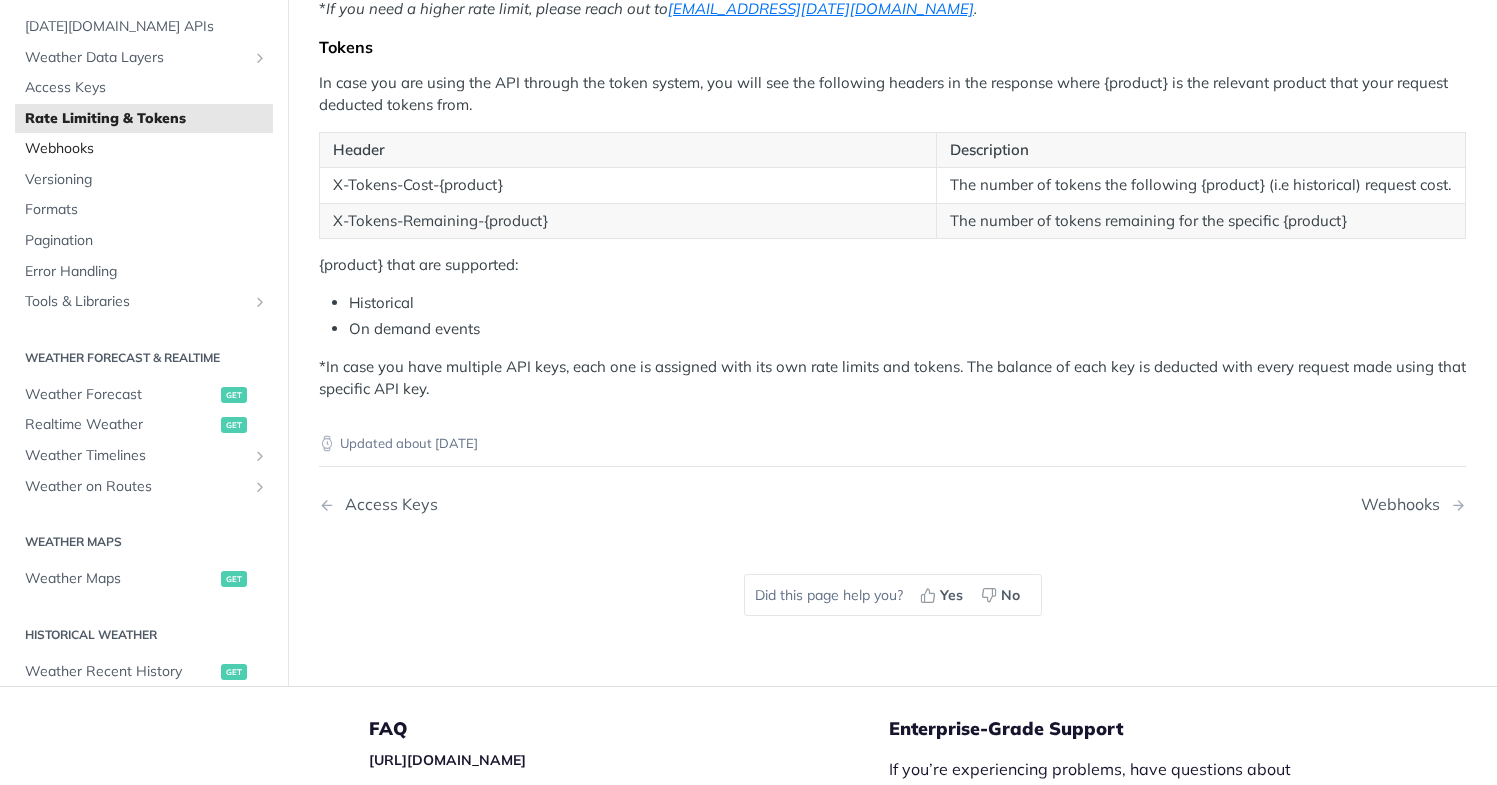 click on "Webhooks" at bounding box center [146, 150] 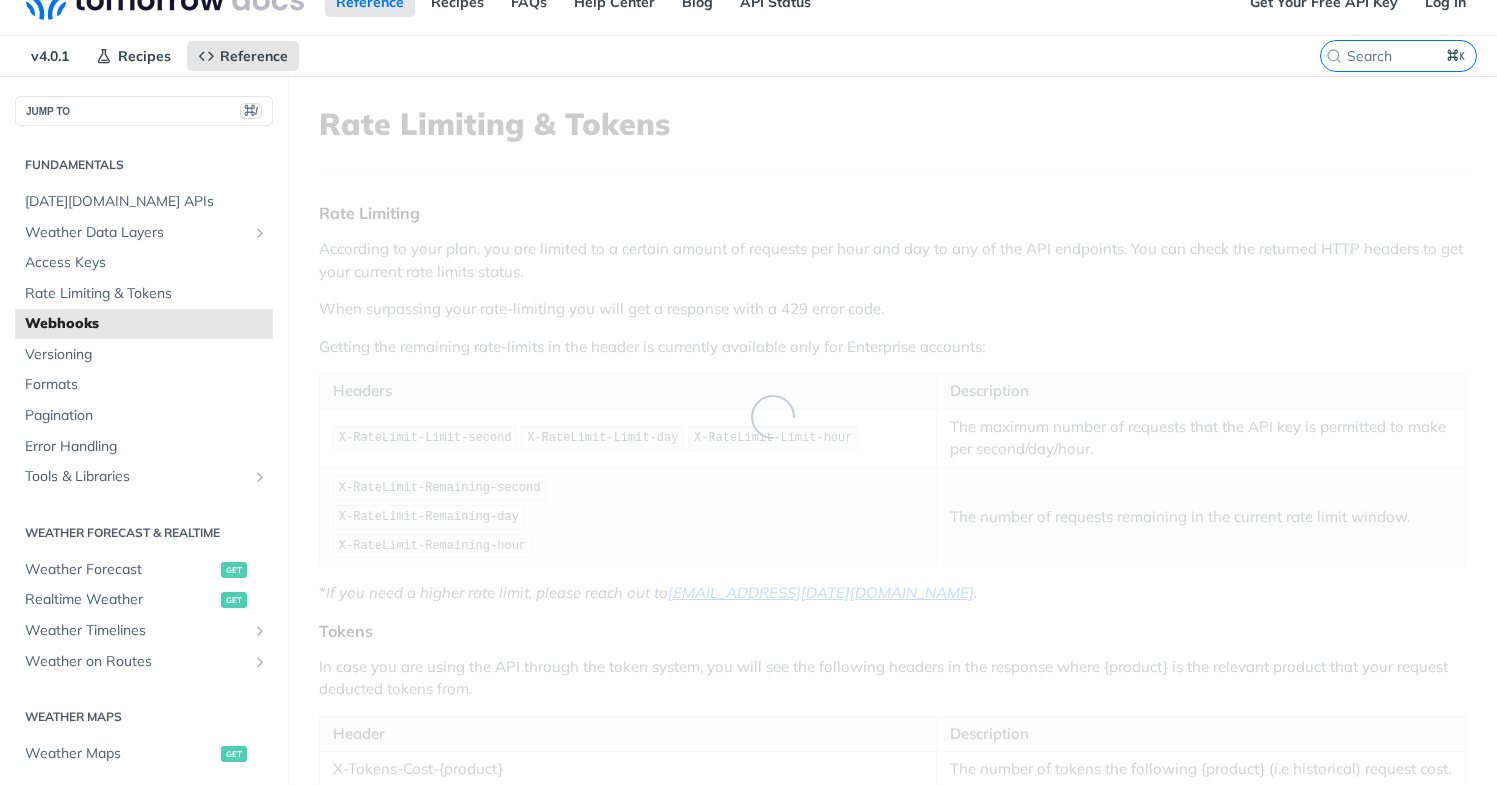 scroll, scrollTop: 0, scrollLeft: 0, axis: both 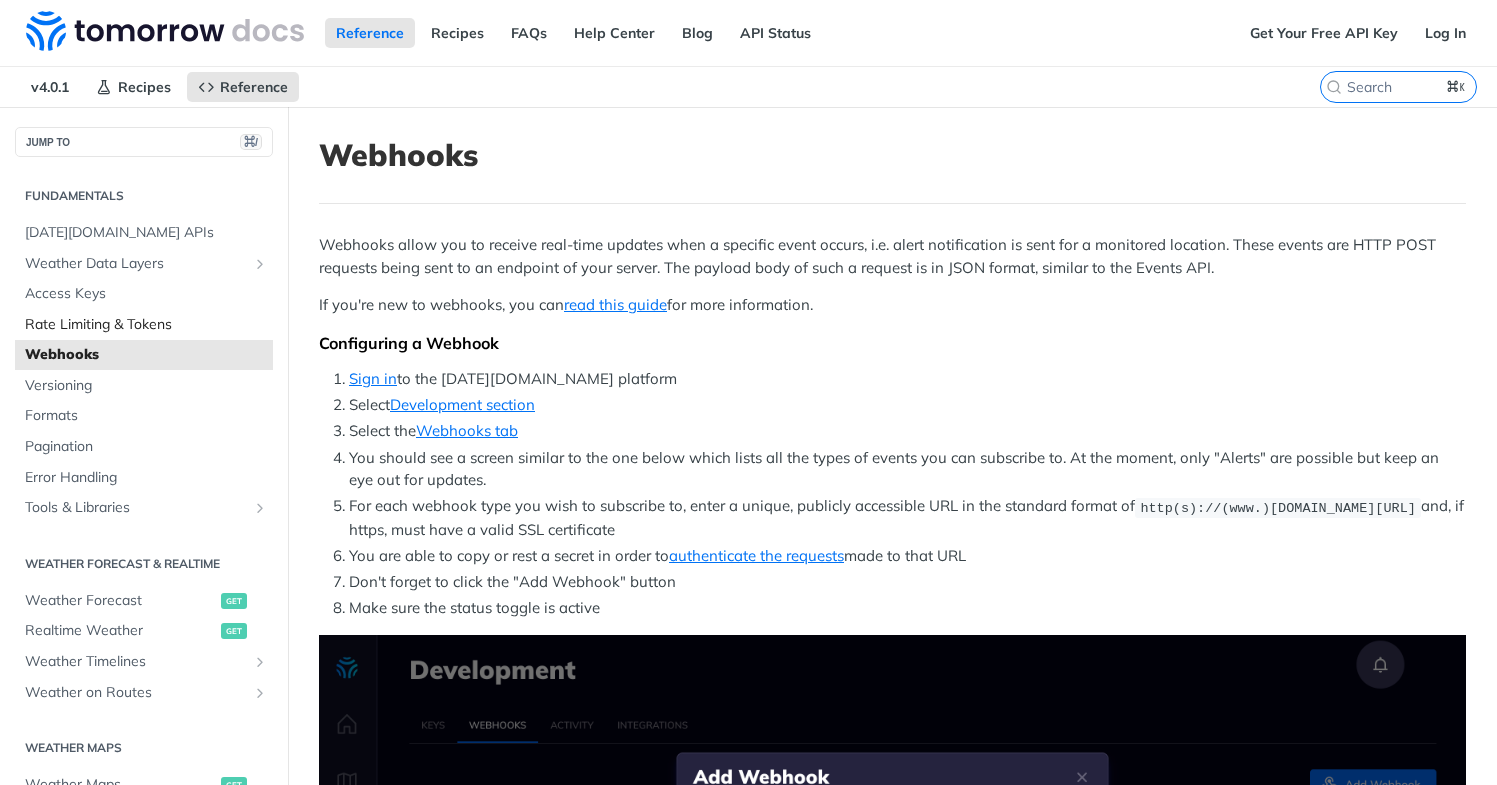 click on "Rate Limiting & Tokens" at bounding box center (146, 325) 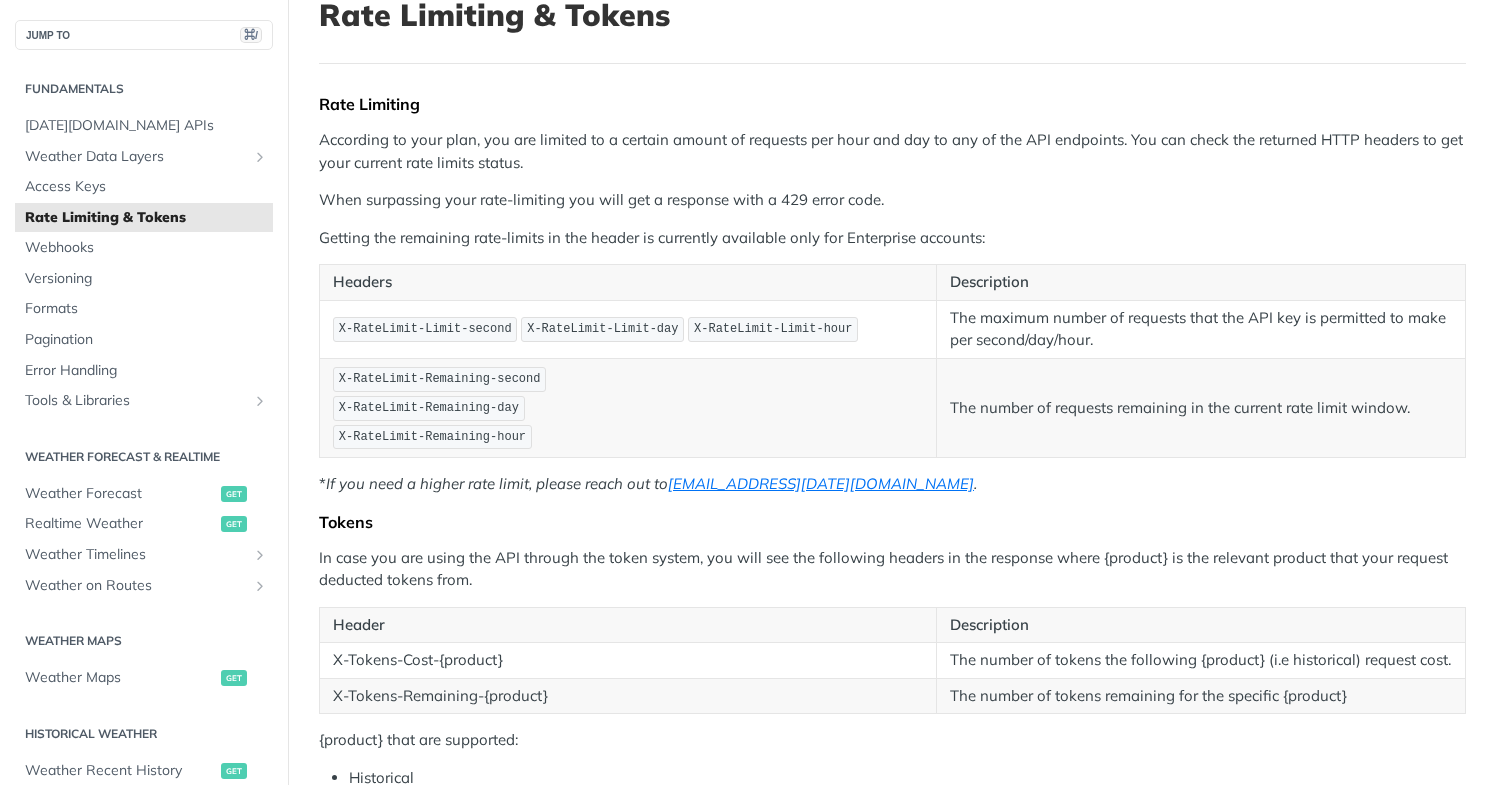 scroll, scrollTop: 0, scrollLeft: 0, axis: both 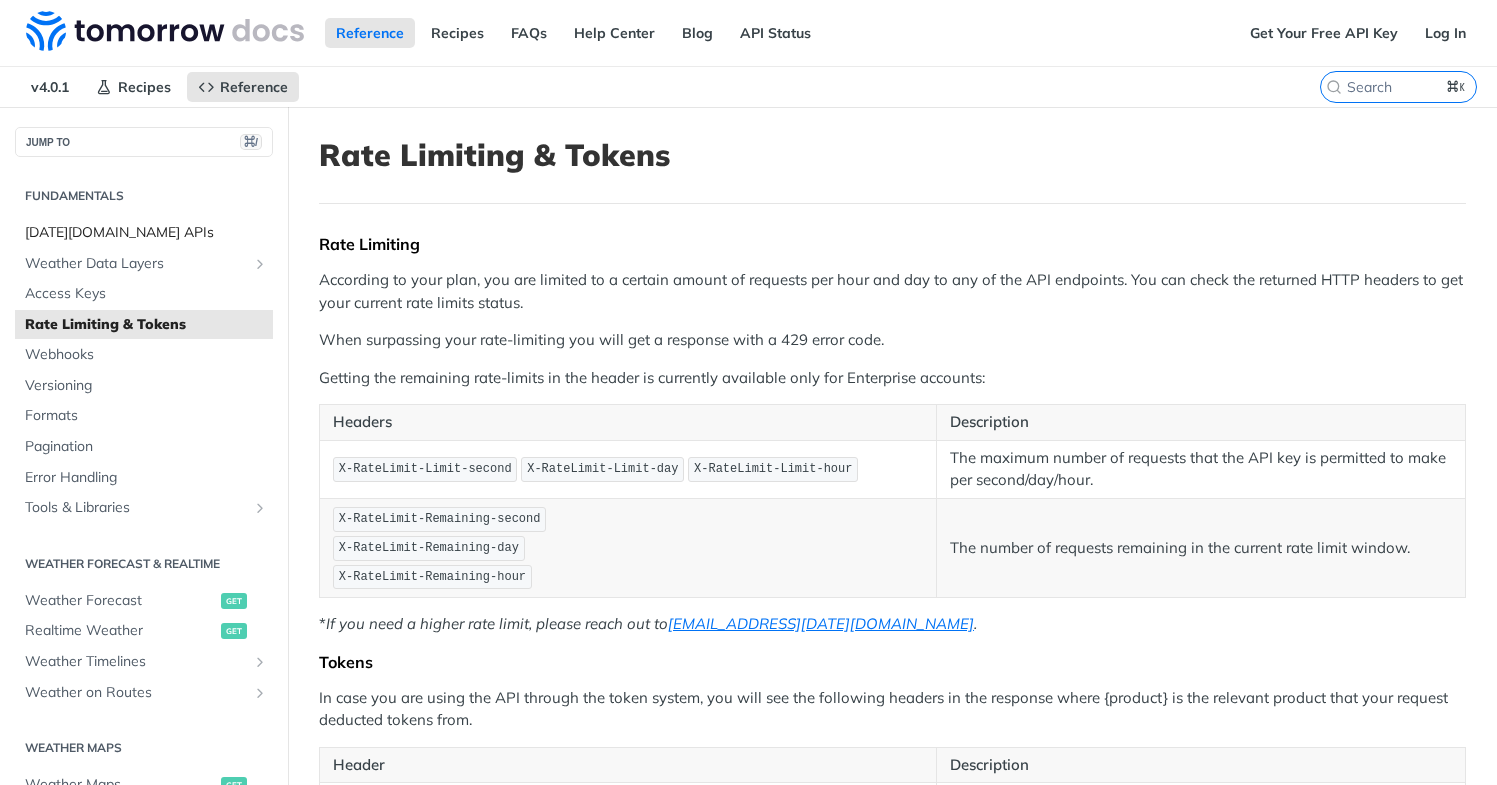 click on "Tomorrow.io APIs" at bounding box center [146, 233] 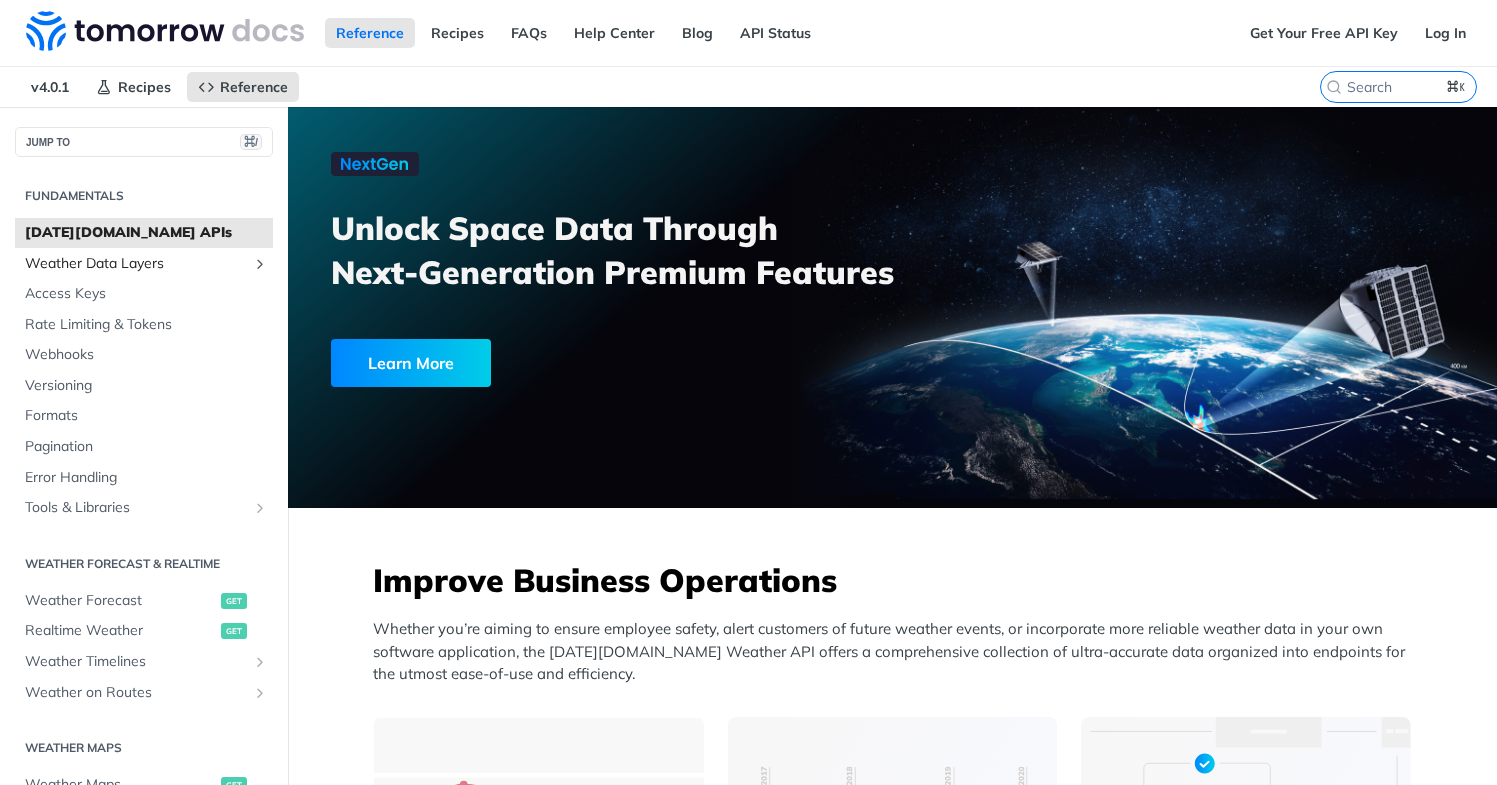 click on "Weather Data Layers" at bounding box center [136, 264] 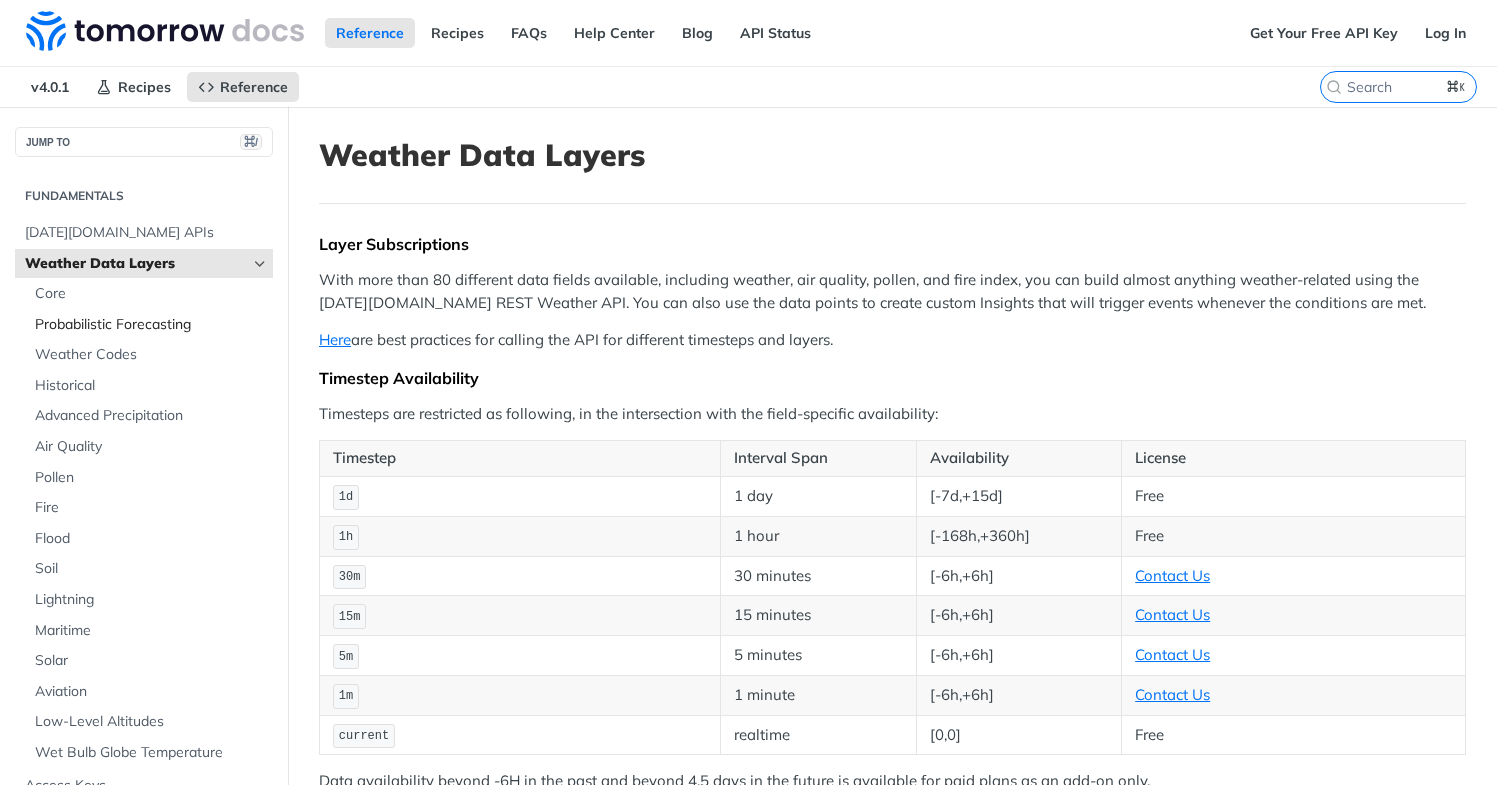 click on "Probabilistic Forecasting" at bounding box center [151, 325] 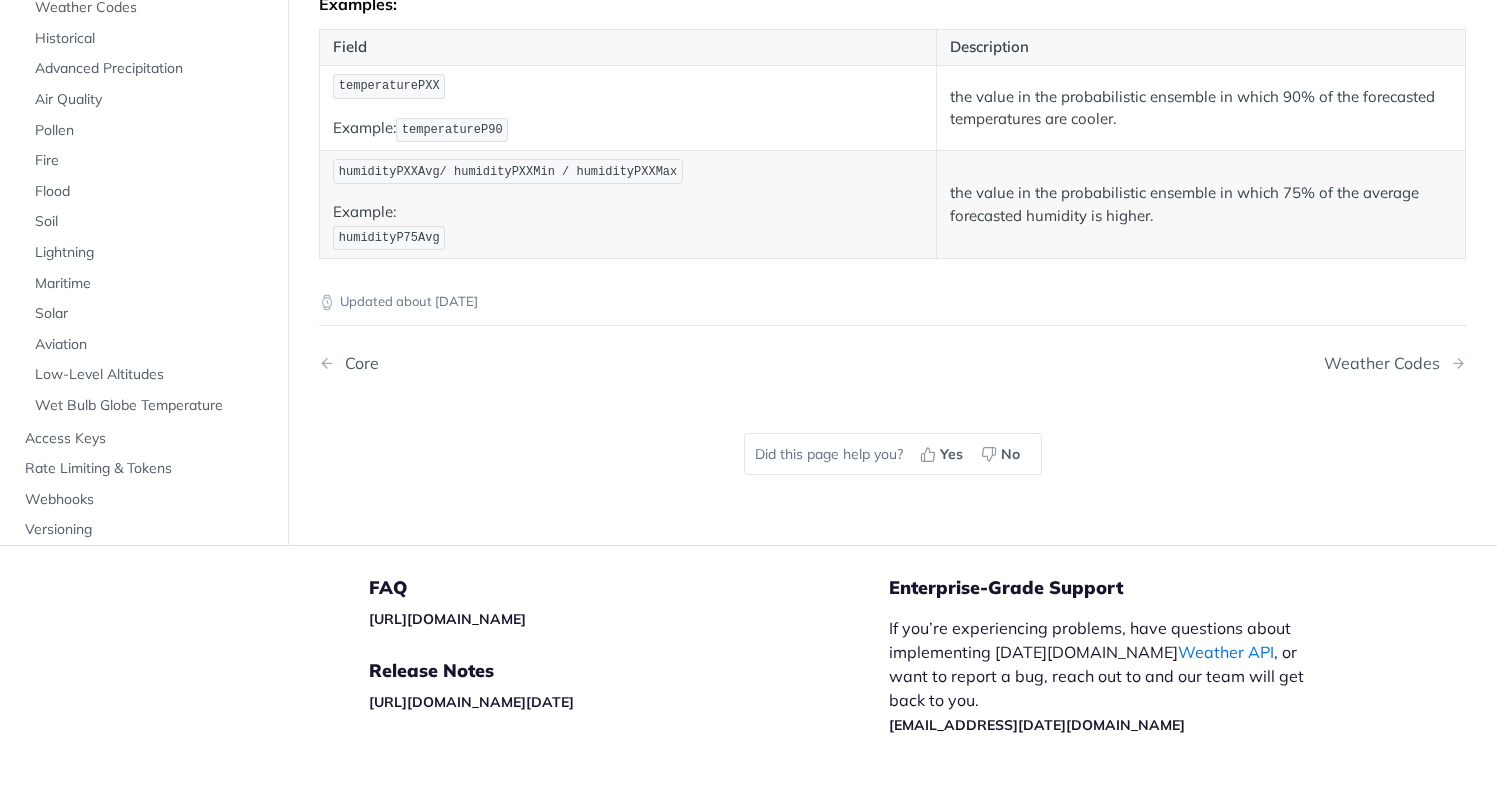 scroll, scrollTop: 708, scrollLeft: 0, axis: vertical 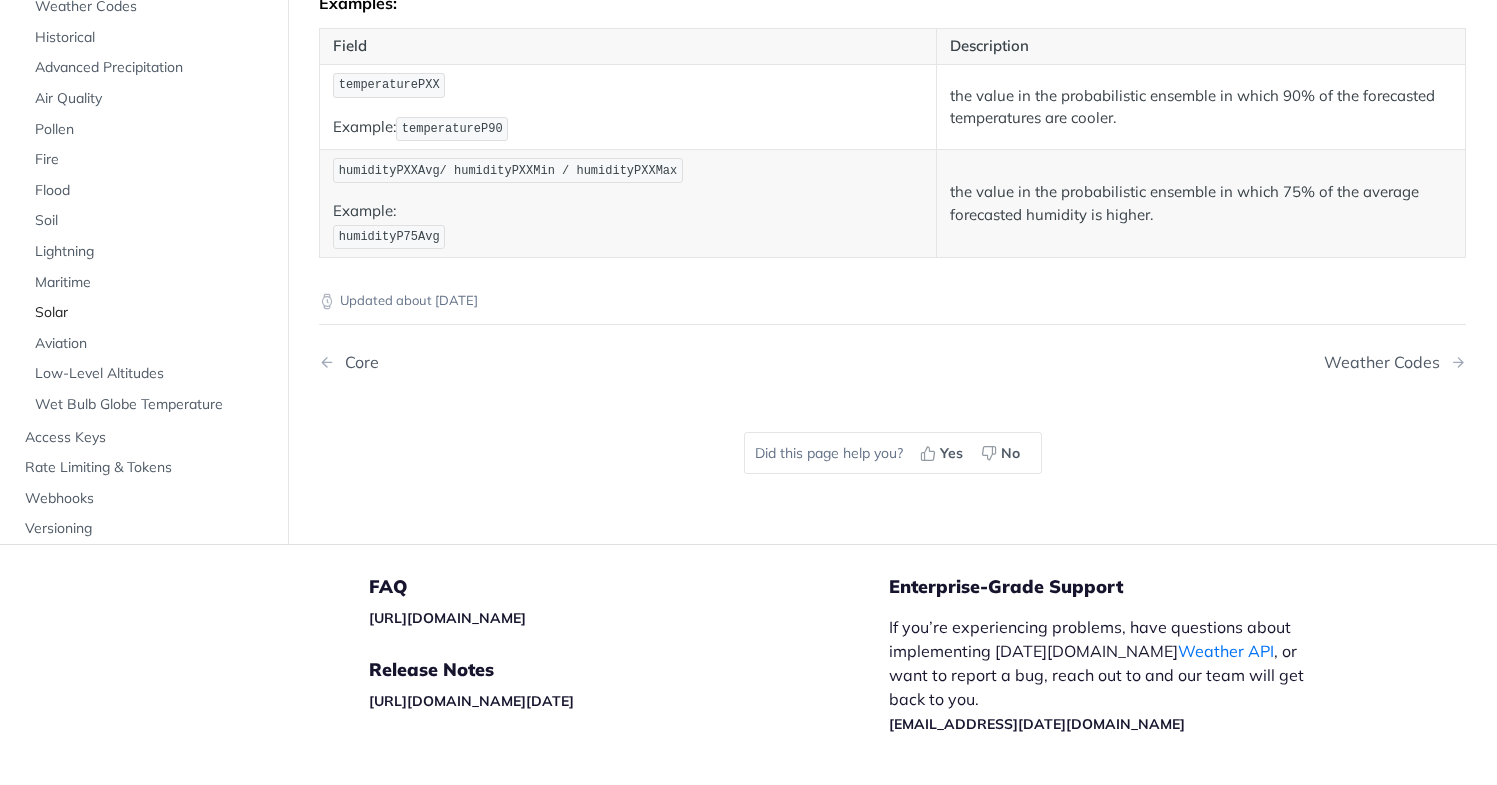 click on "Solar" at bounding box center [151, 313] 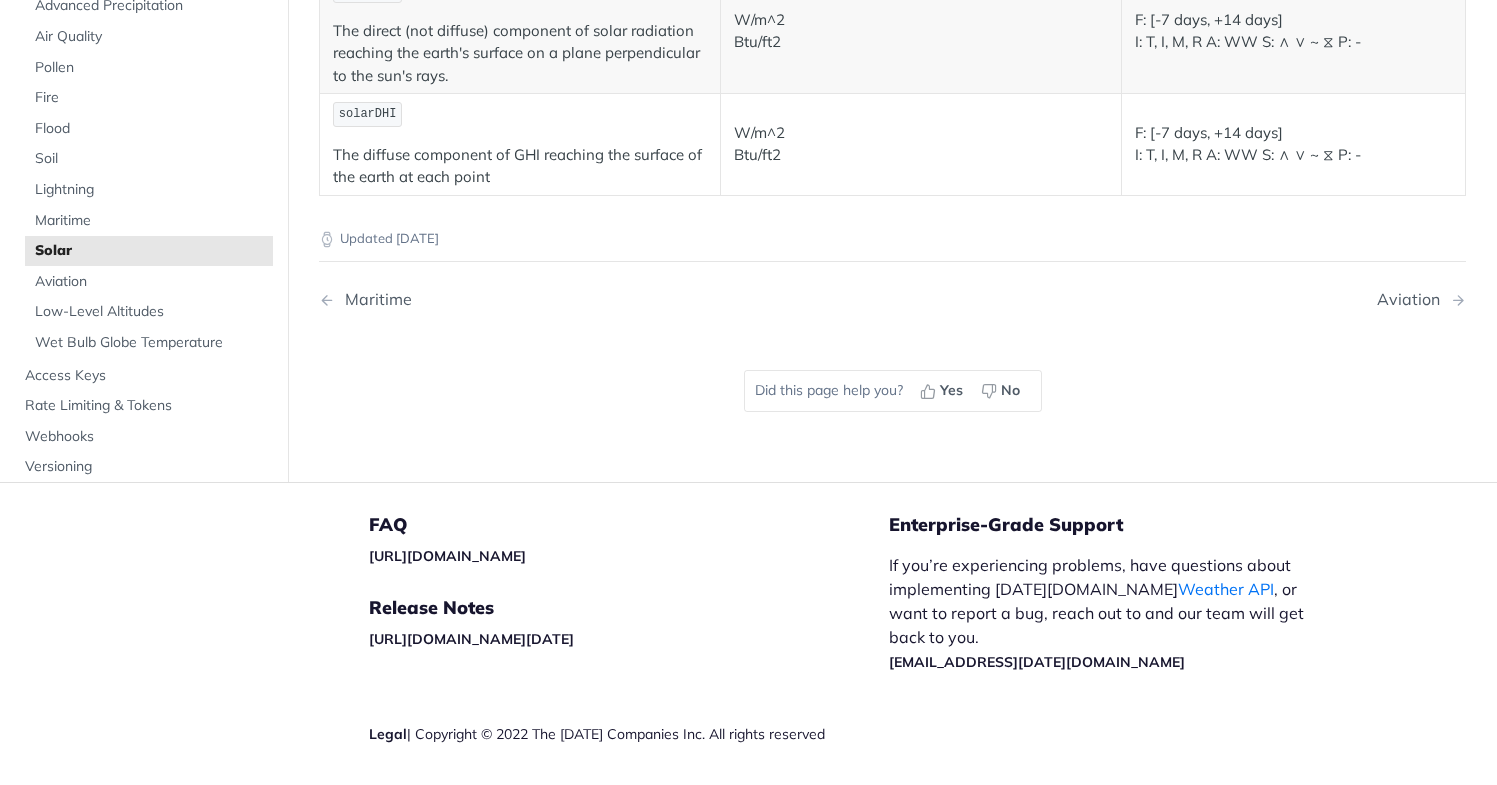 scroll, scrollTop: 550, scrollLeft: 0, axis: vertical 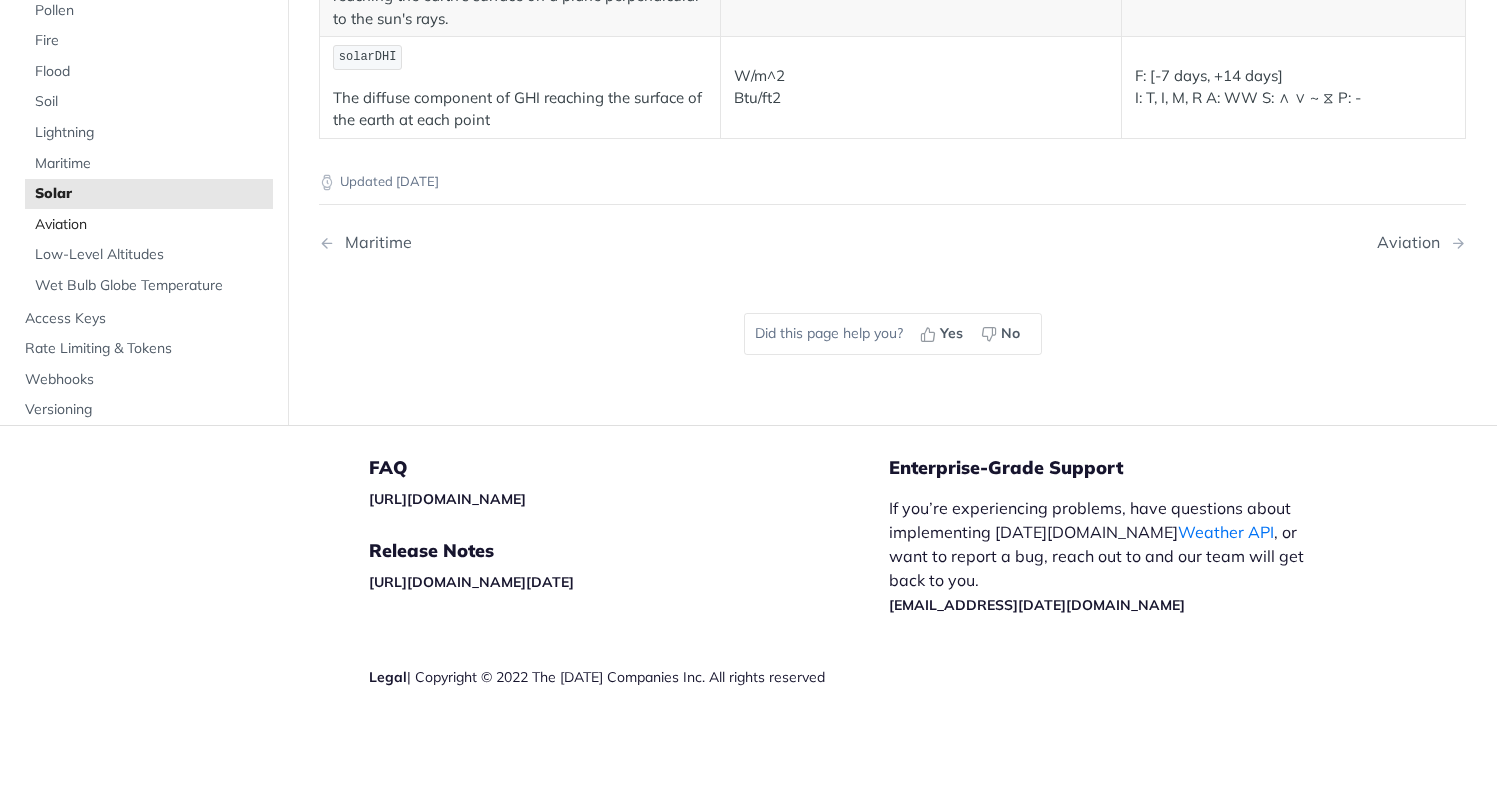 click on "Aviation" at bounding box center [149, 224] 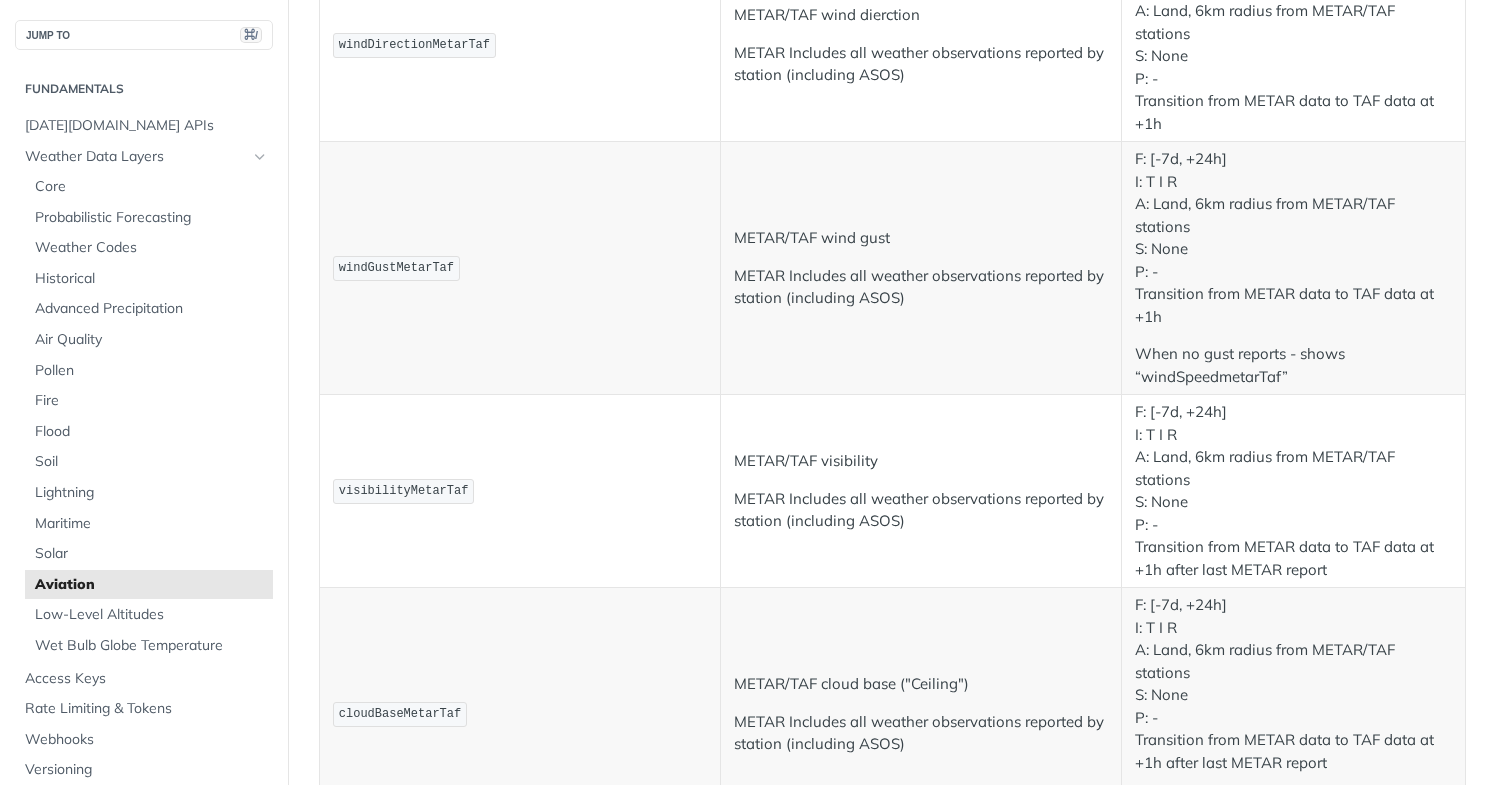 scroll, scrollTop: 1117, scrollLeft: 0, axis: vertical 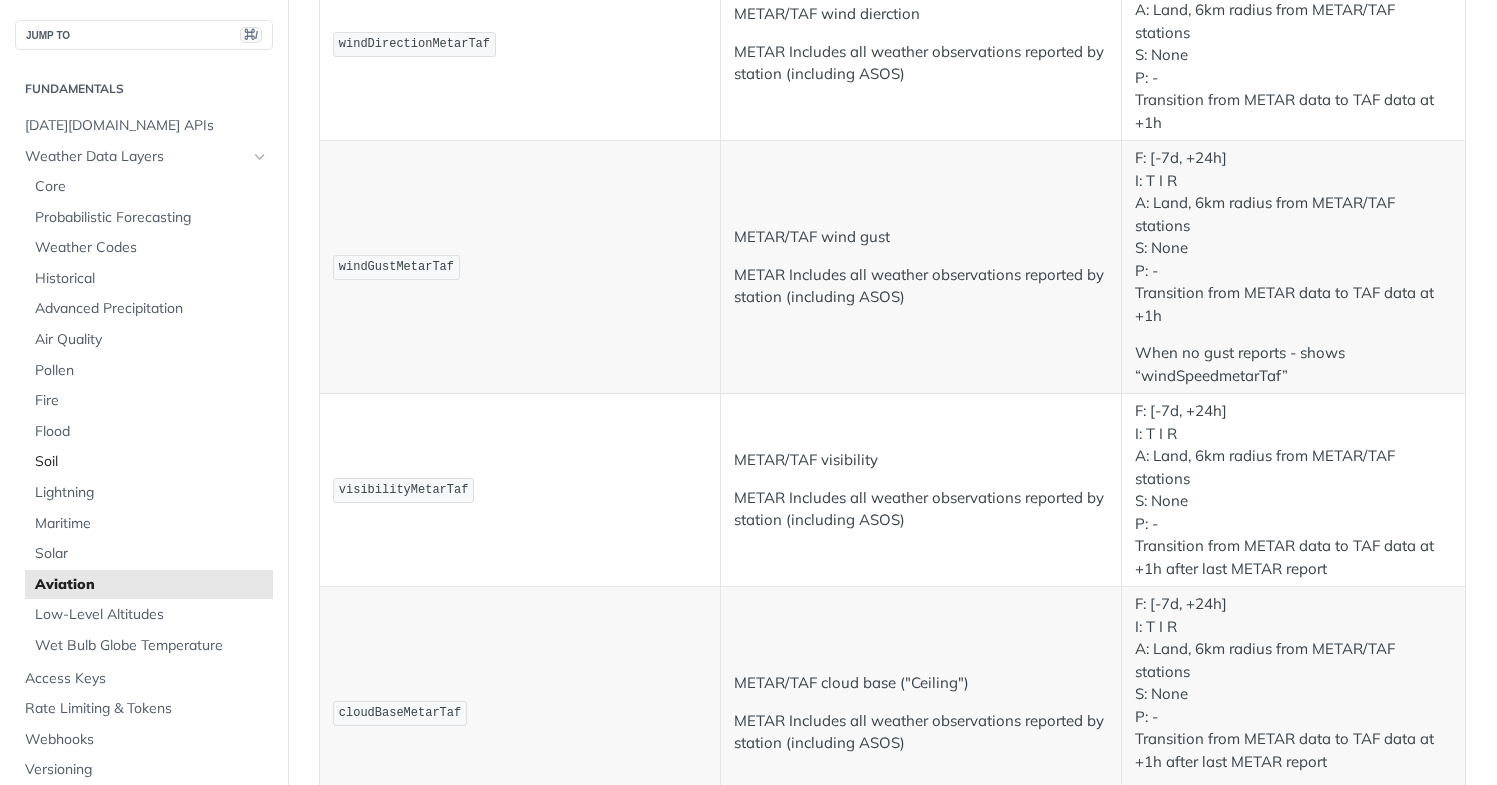 click on "Soil" at bounding box center (149, 462) 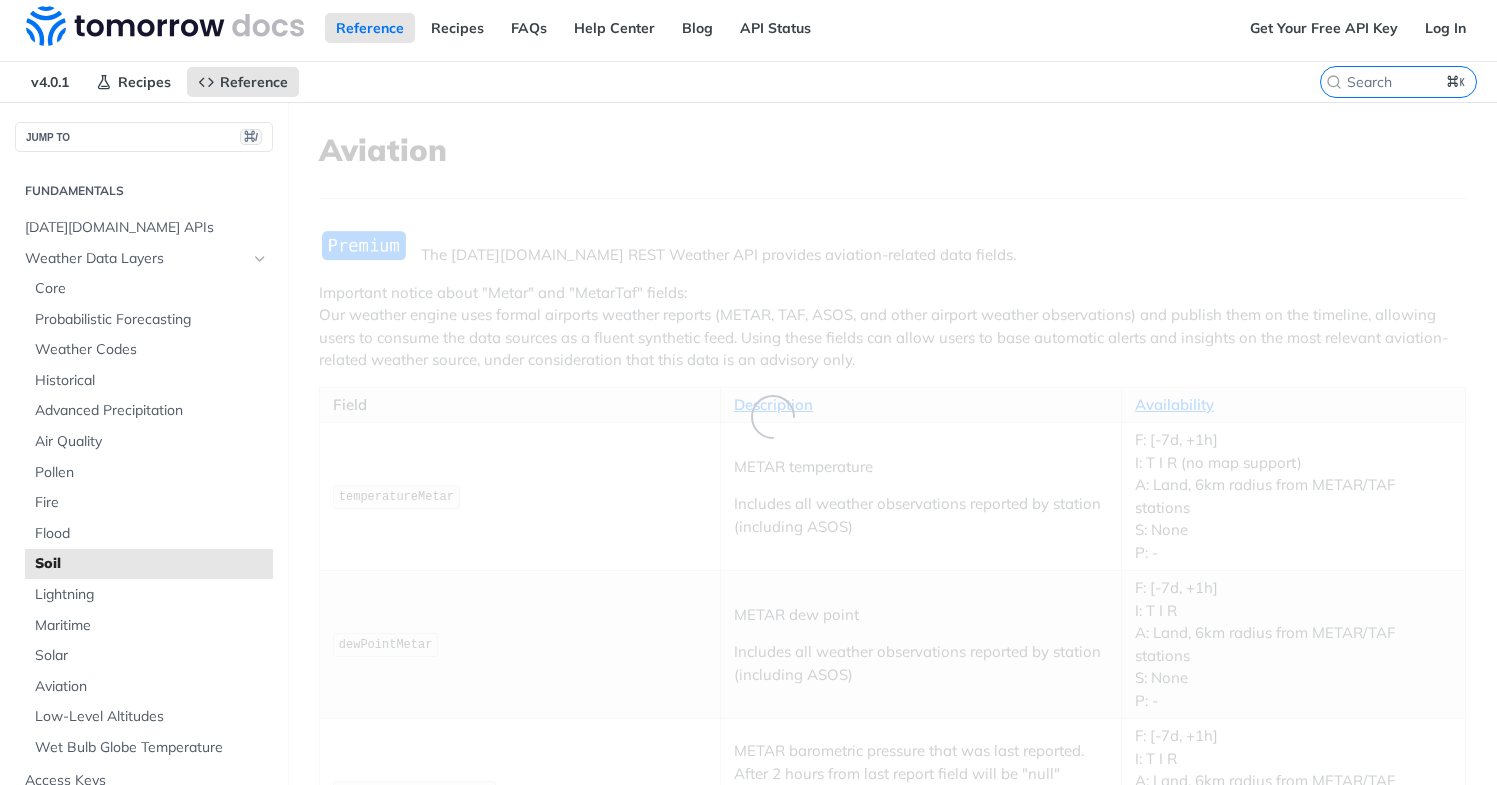 scroll, scrollTop: 0, scrollLeft: 0, axis: both 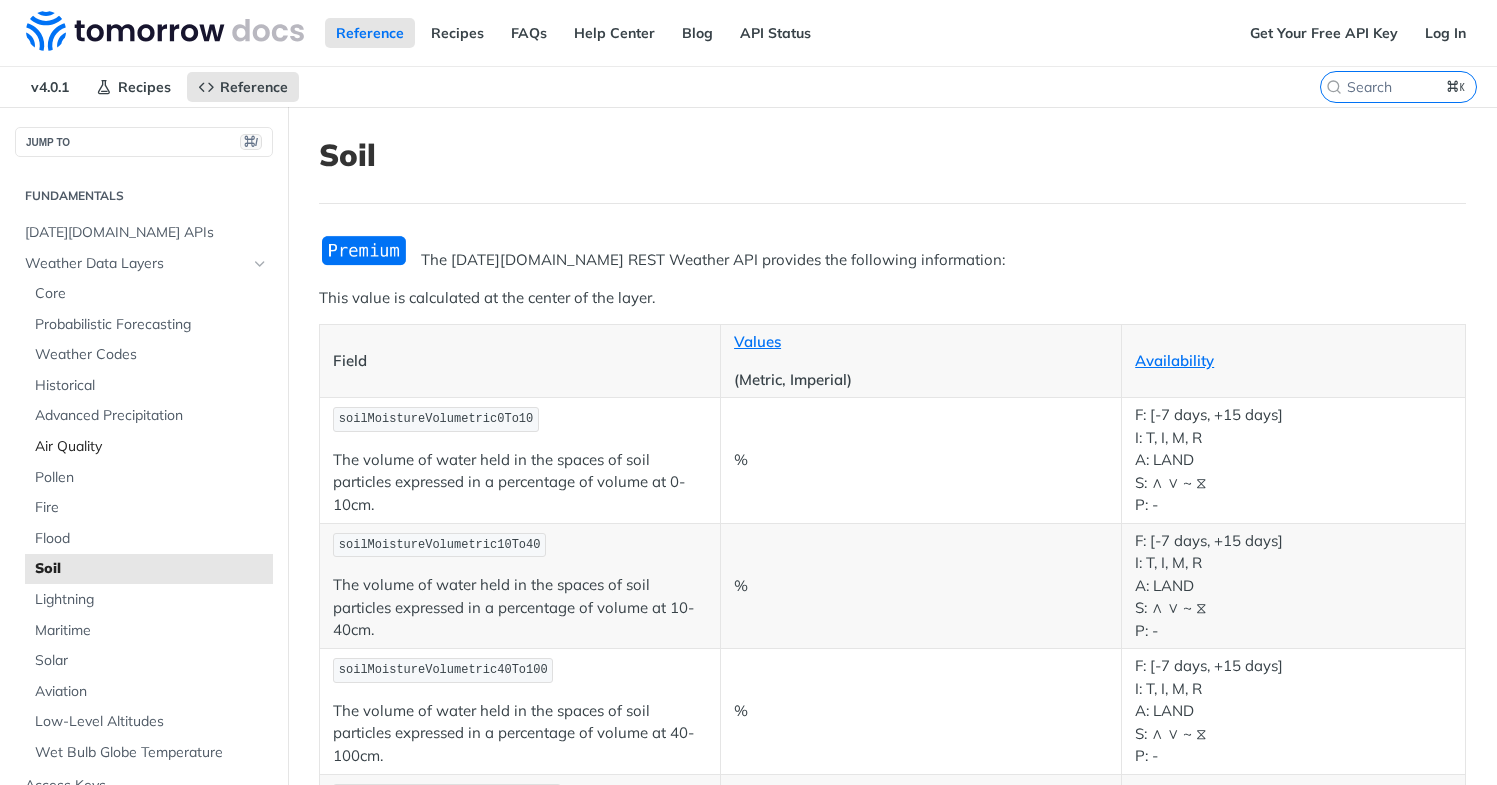 click on "Air Quality" at bounding box center (151, 447) 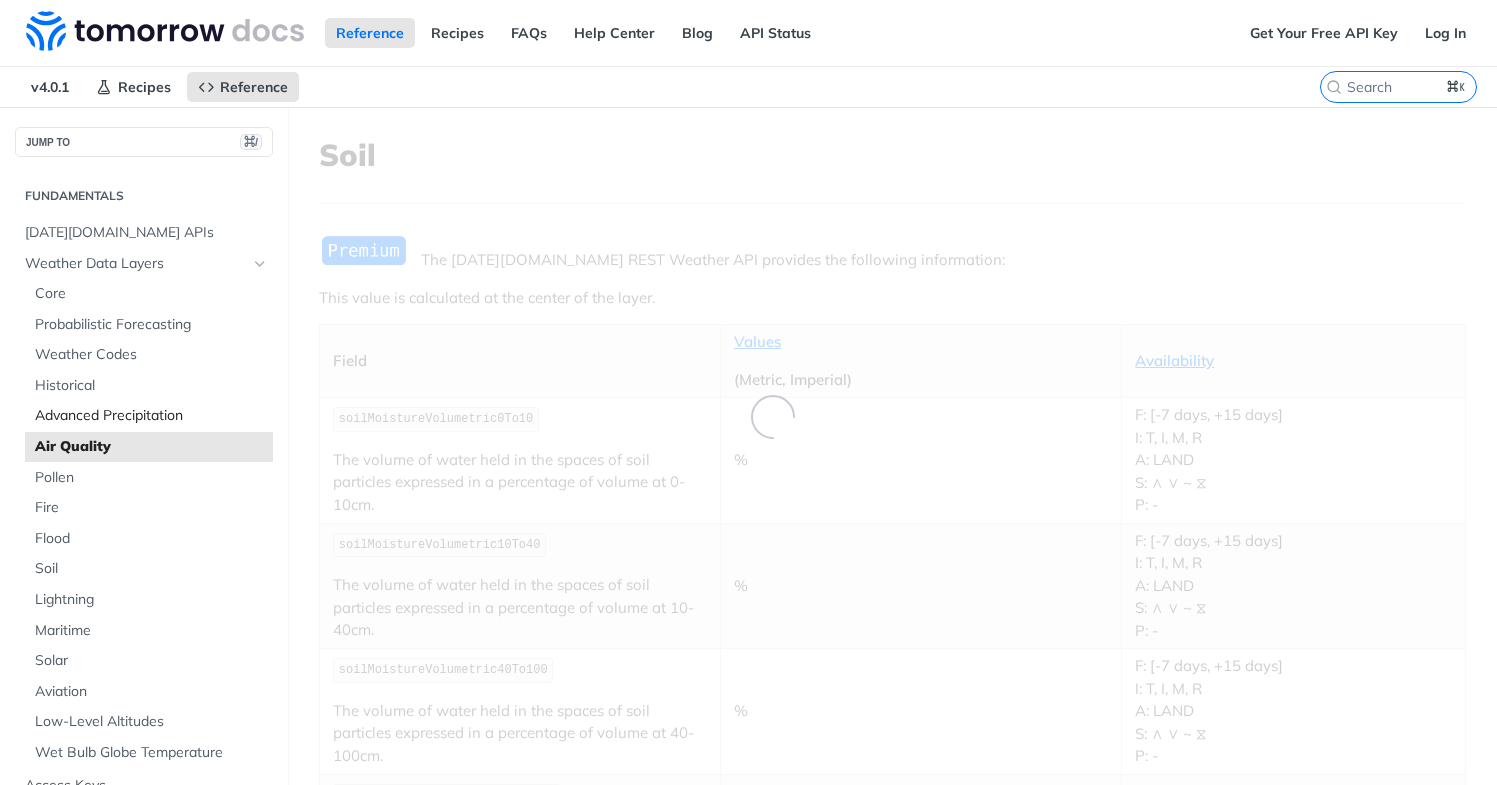 click on "Advanced Precipitation" at bounding box center [151, 416] 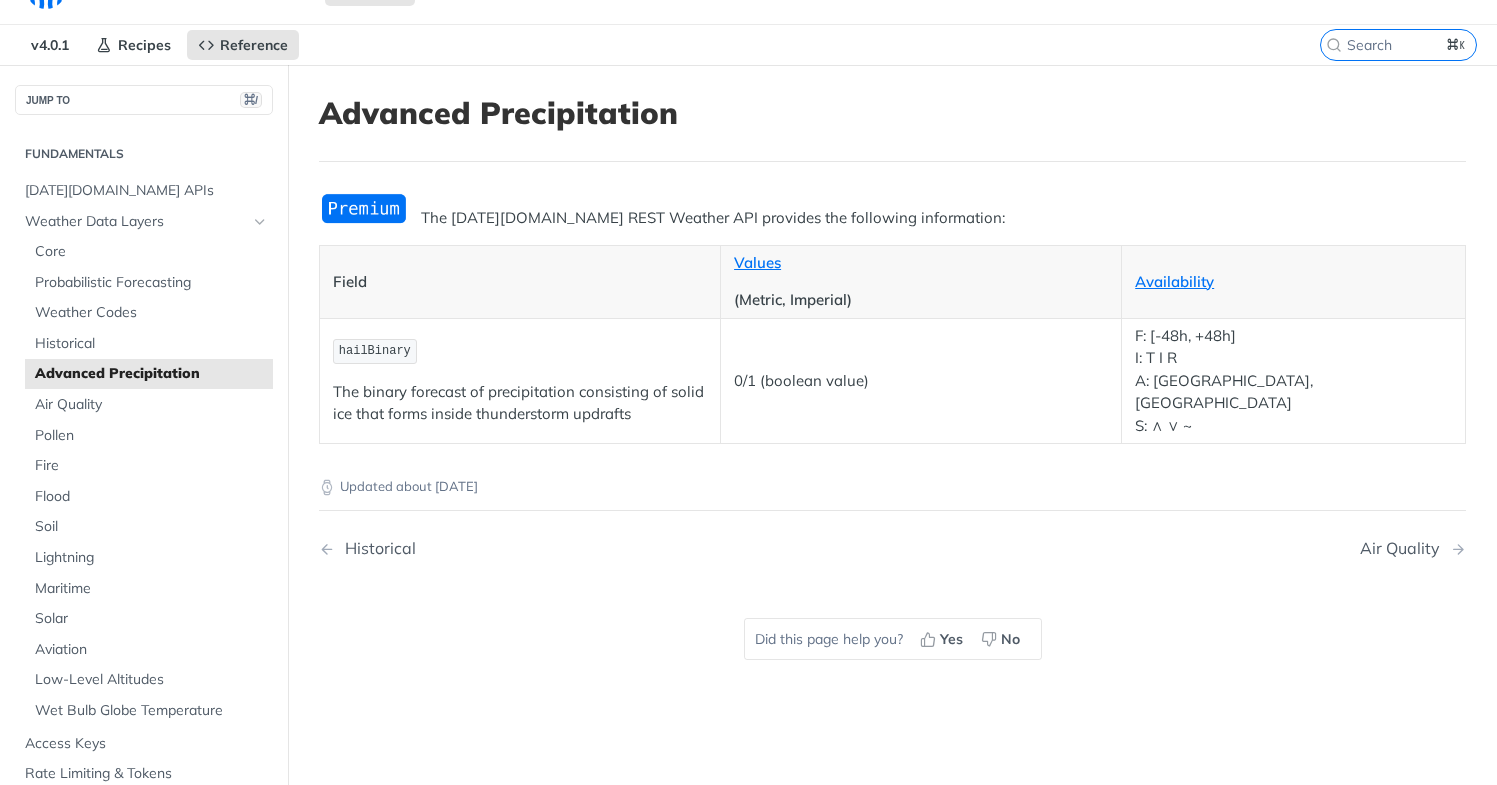 scroll, scrollTop: 43, scrollLeft: 0, axis: vertical 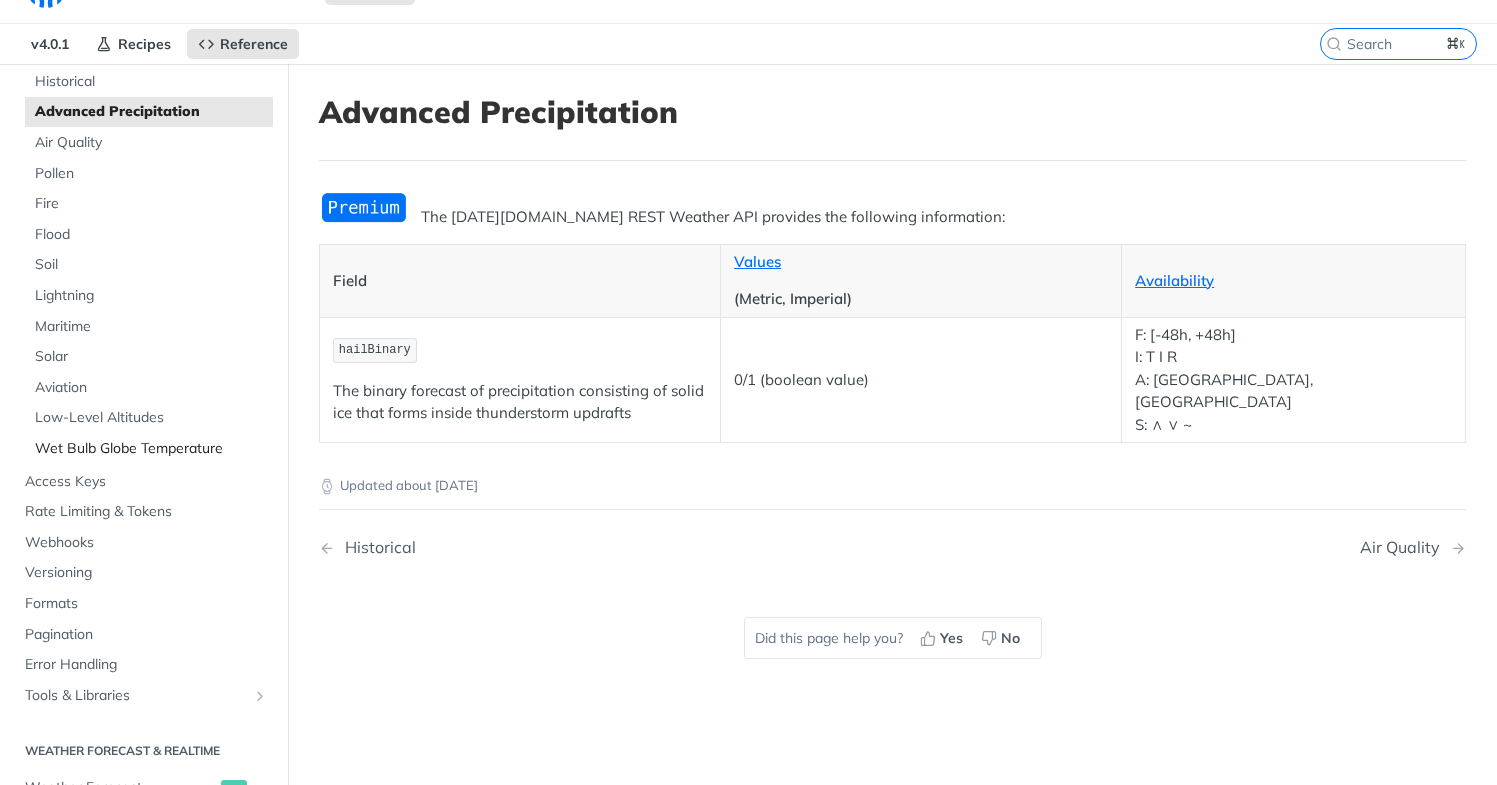 click on "Wet Bulb Globe Temperature" at bounding box center [151, 449] 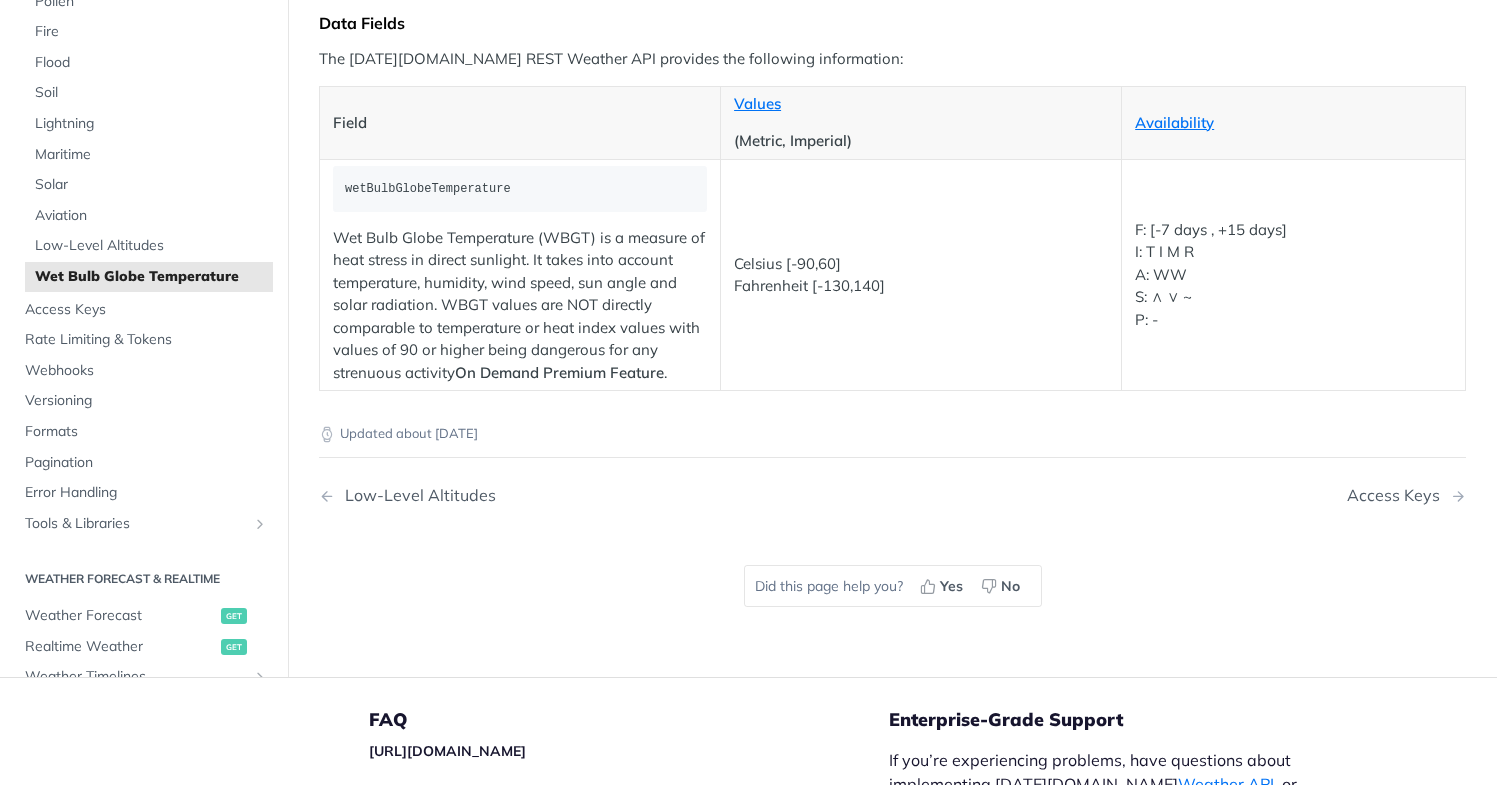 scroll, scrollTop: 250, scrollLeft: 0, axis: vertical 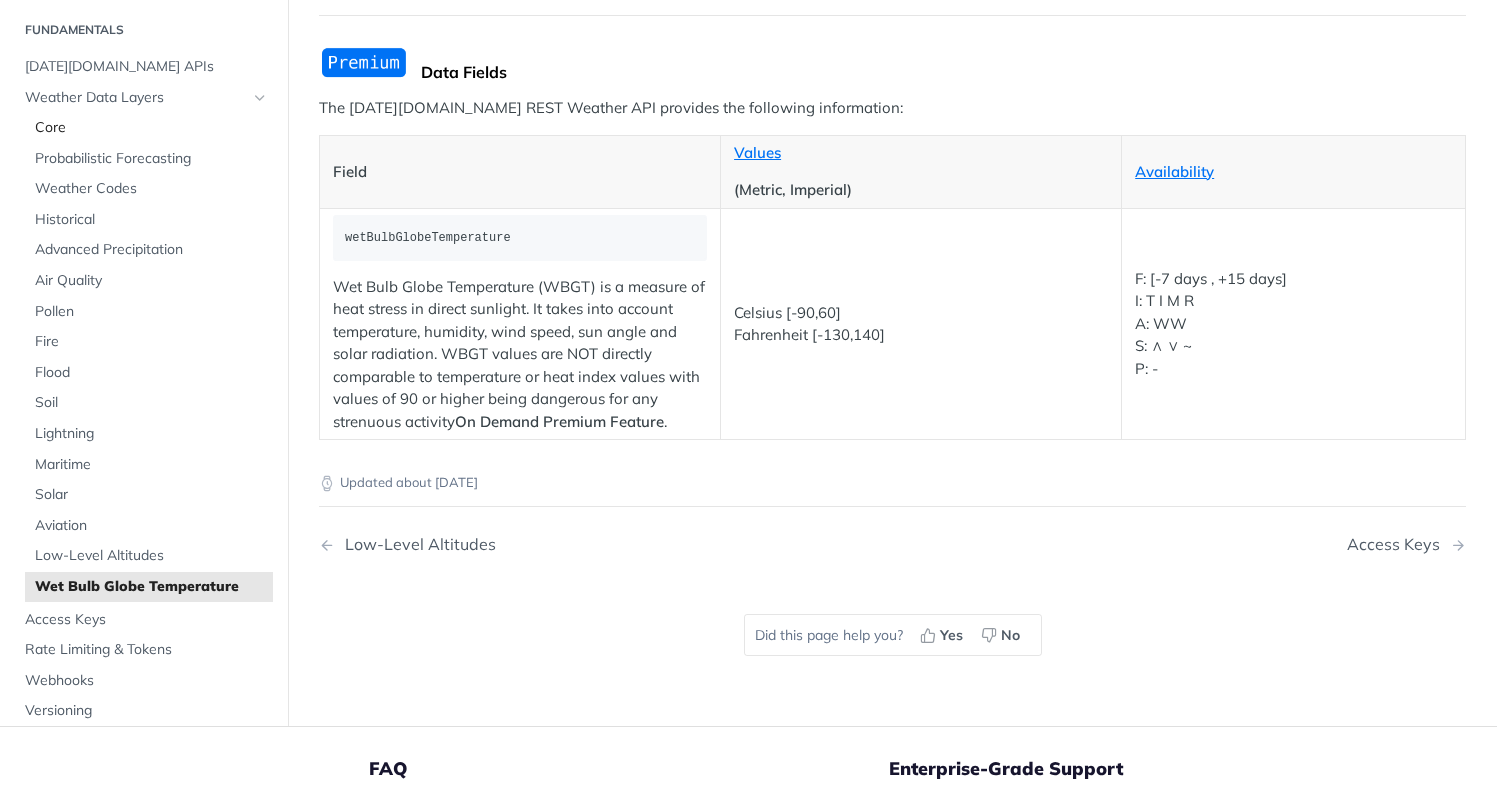 click on "Core" at bounding box center [151, 128] 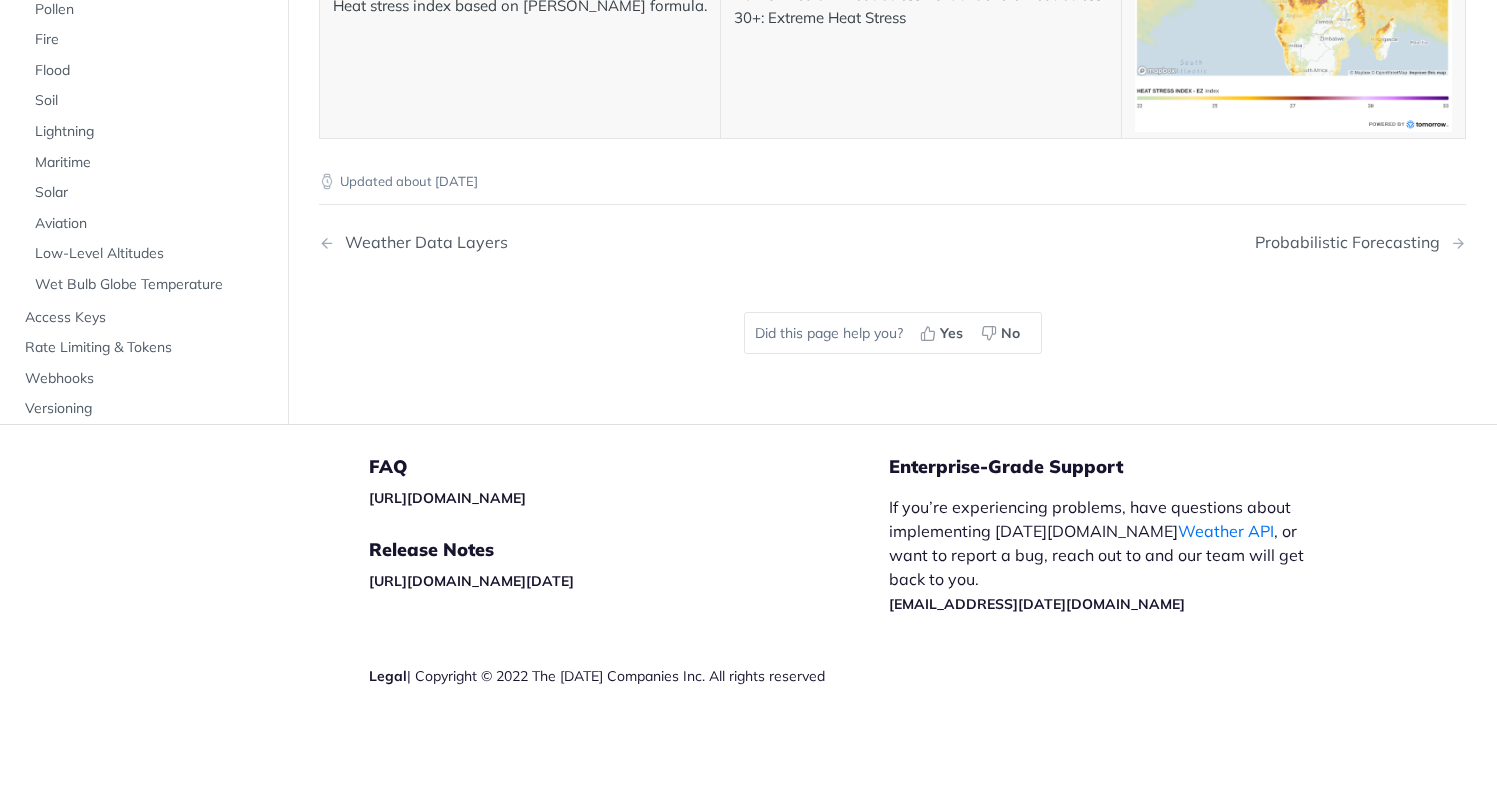 scroll, scrollTop: 10715, scrollLeft: 0, axis: vertical 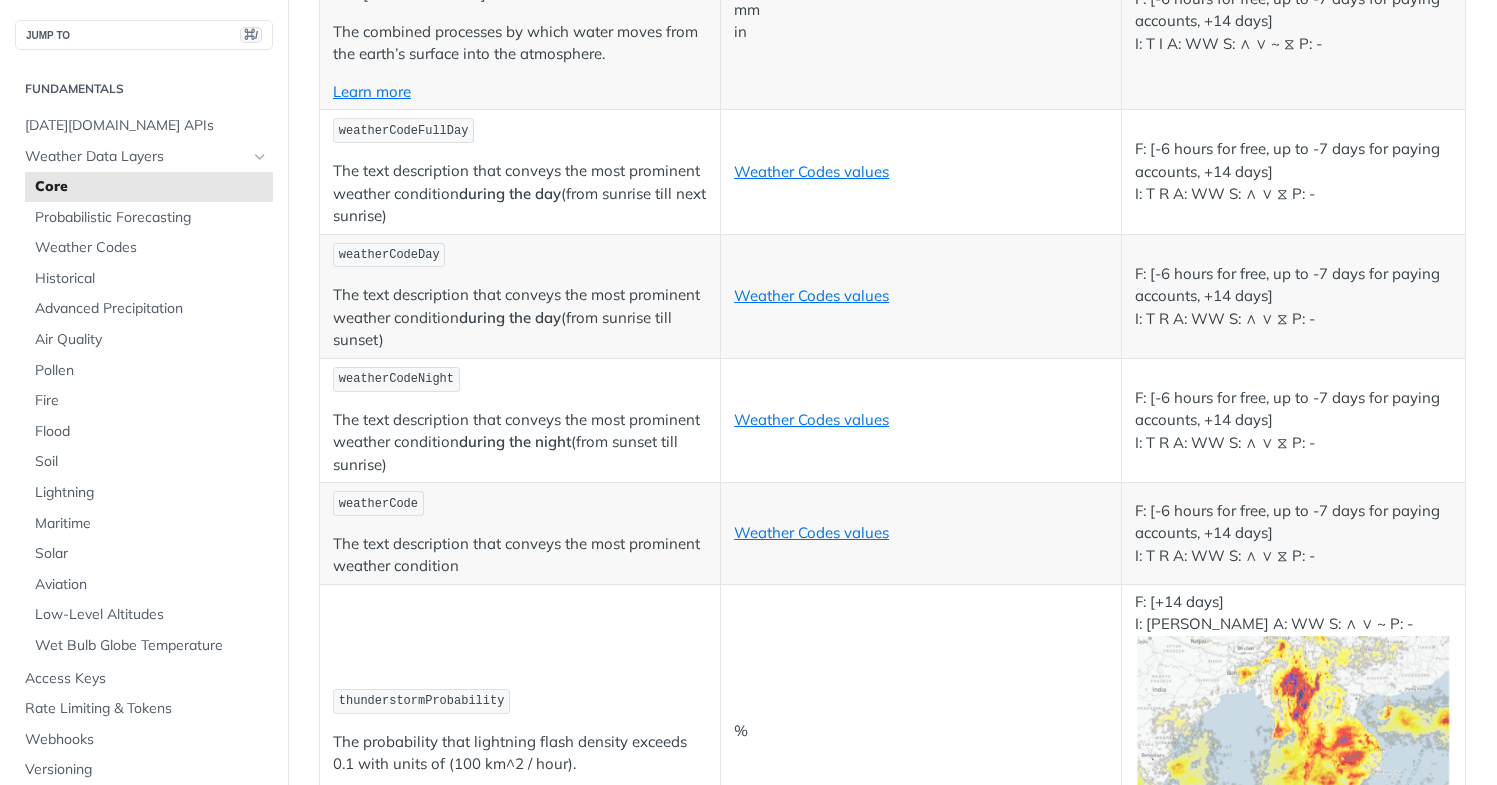 click on "UTC ISO-8601" at bounding box center [921, -1817] 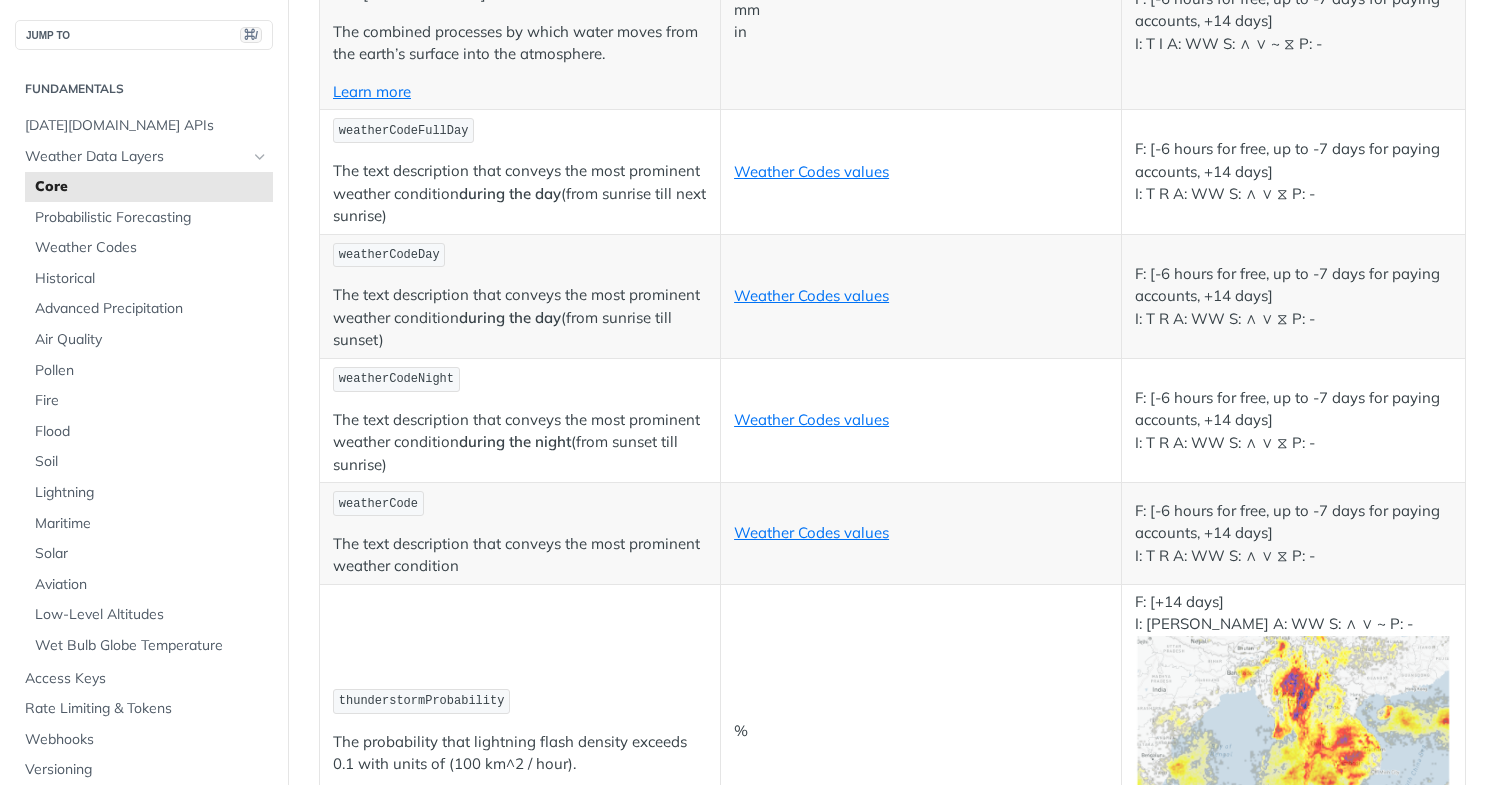 click on "km
mi" at bounding box center (921, -1676) 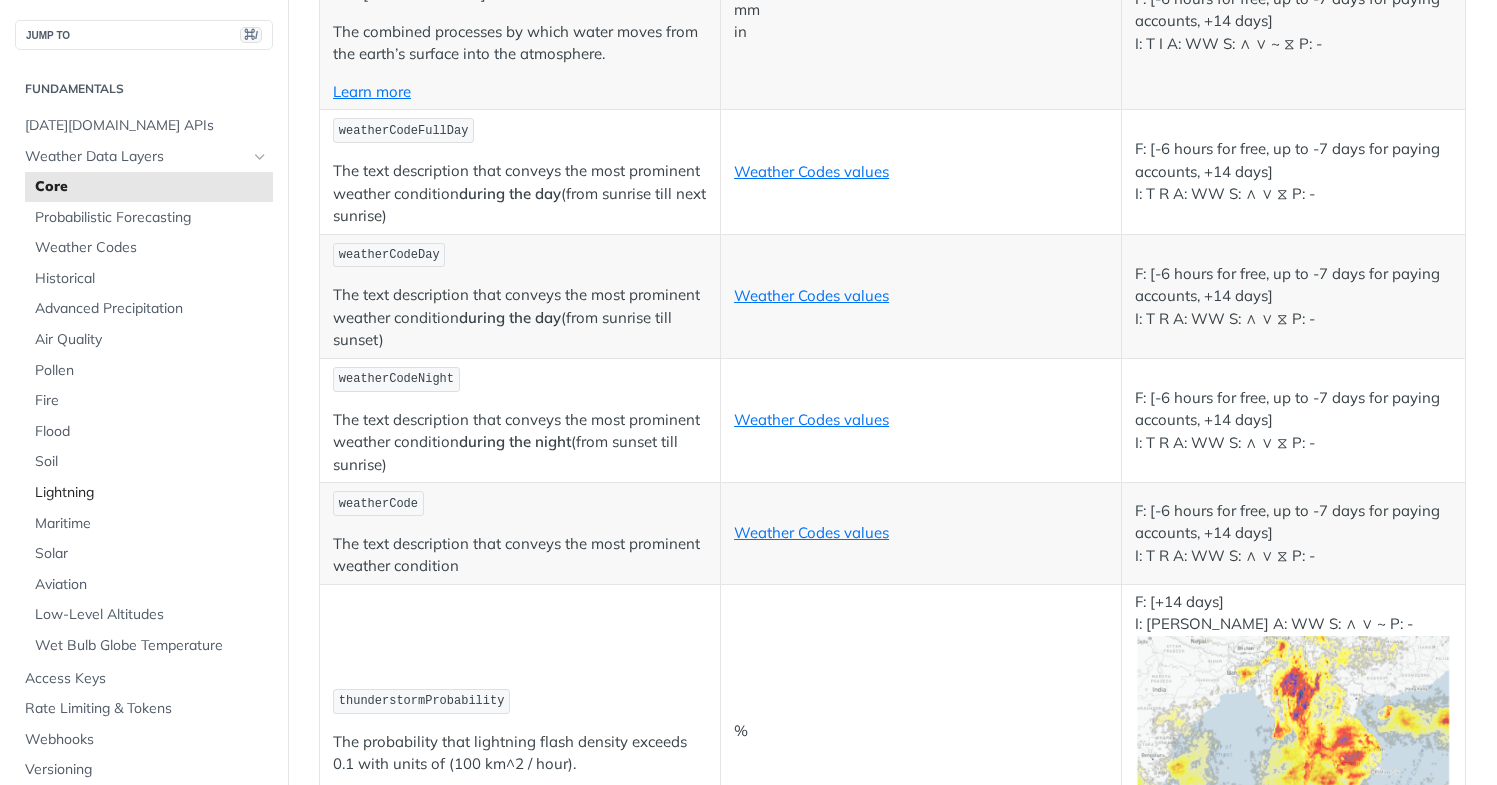 click on "Lightning" at bounding box center (151, 493) 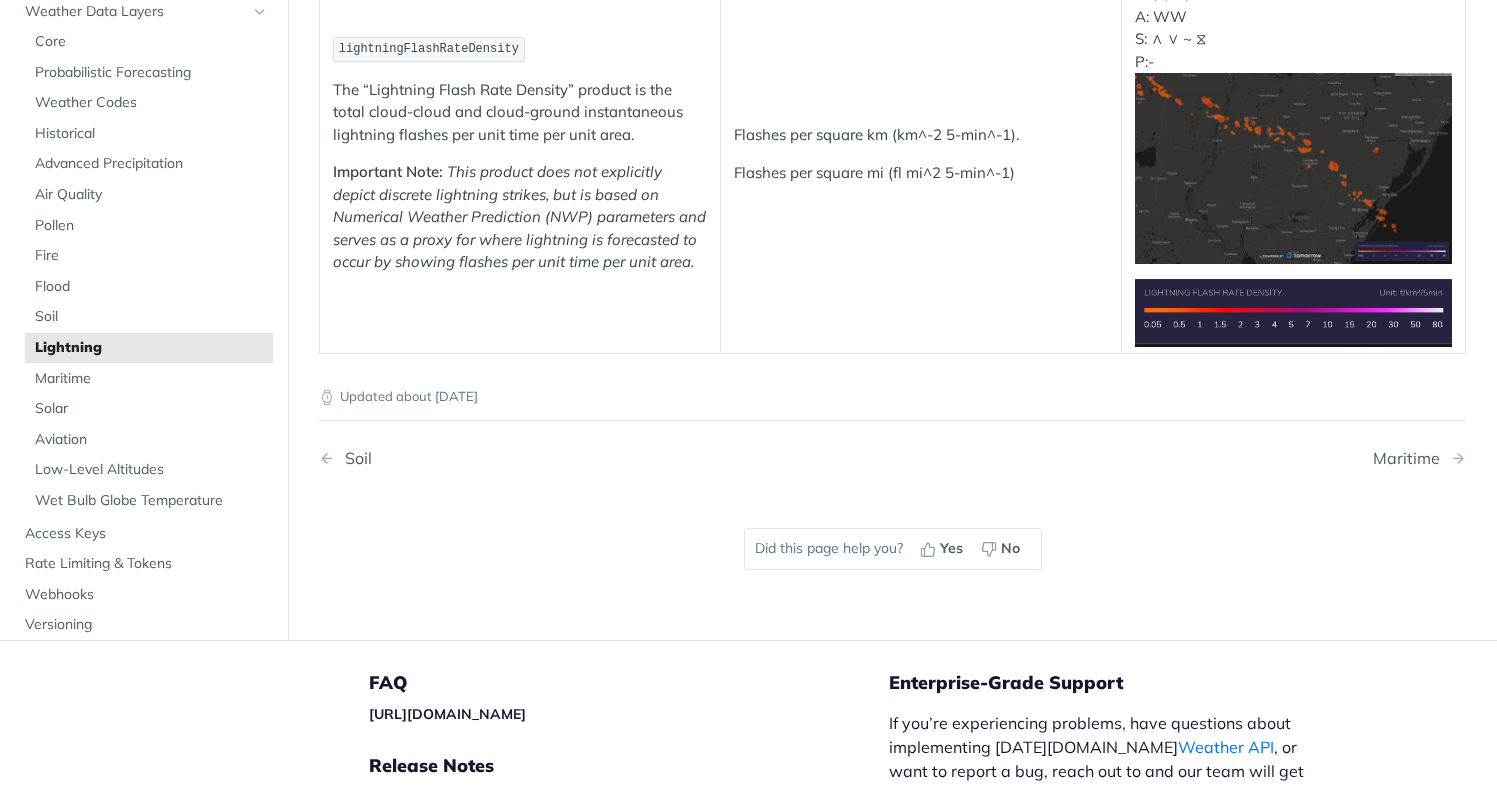 scroll, scrollTop: 407, scrollLeft: 0, axis: vertical 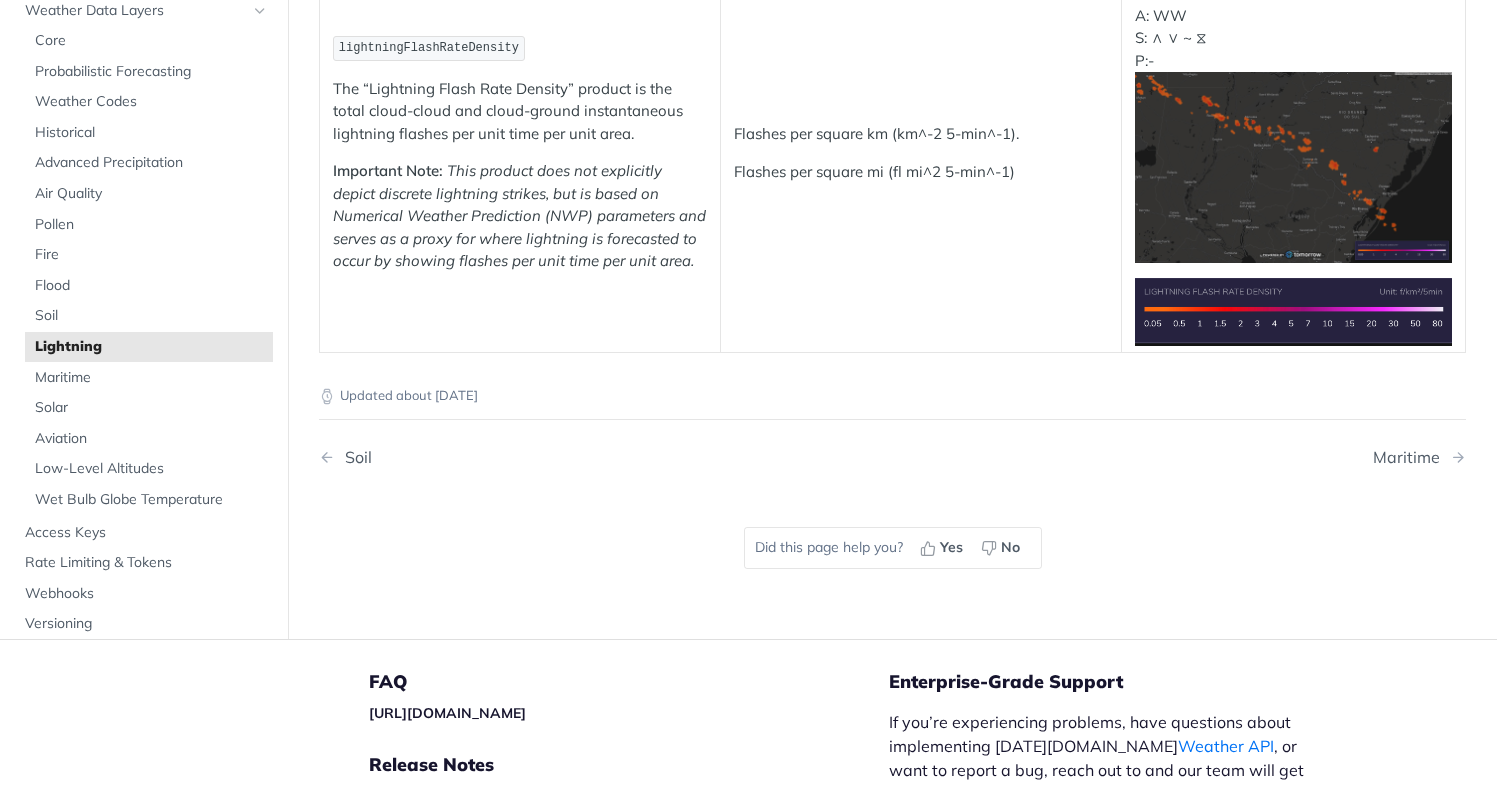 click at bounding box center [1293, 167] 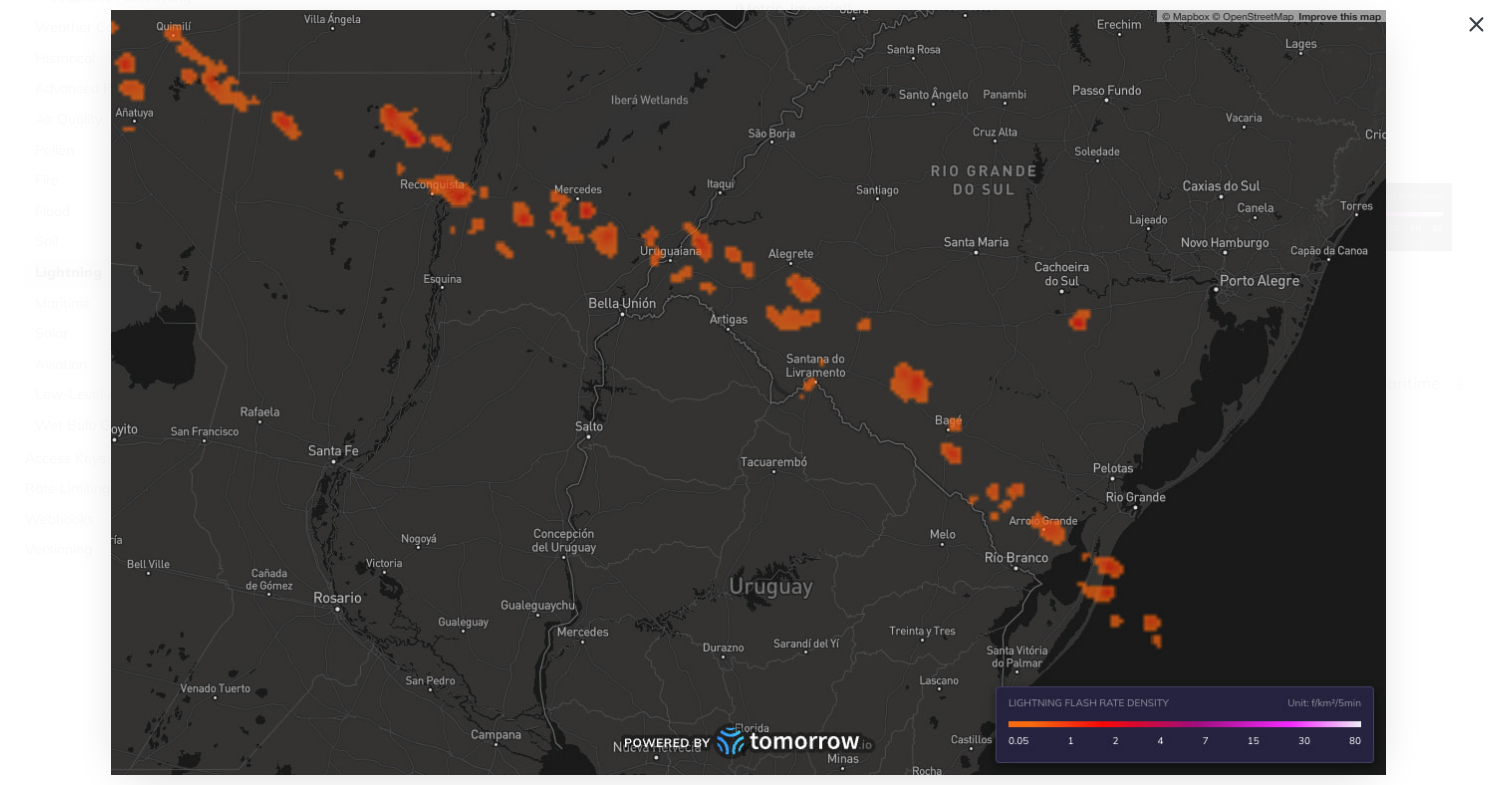 click at bounding box center (748, 392) 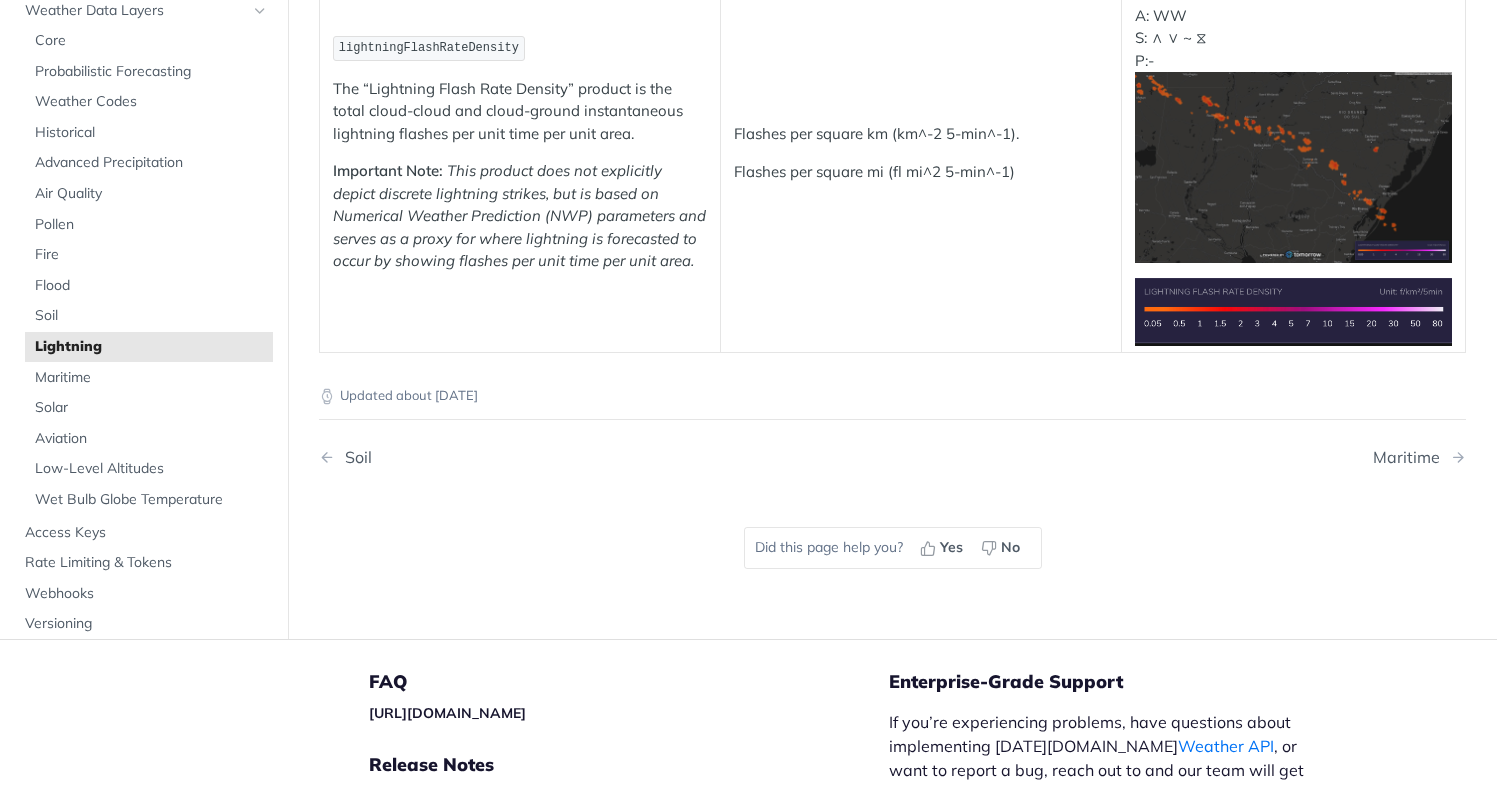 click on "Flashes per square km (km^-2 5-min^-1). Flashes per square mi (fl mi^2 5-min^-1)" at bounding box center [921, 152] 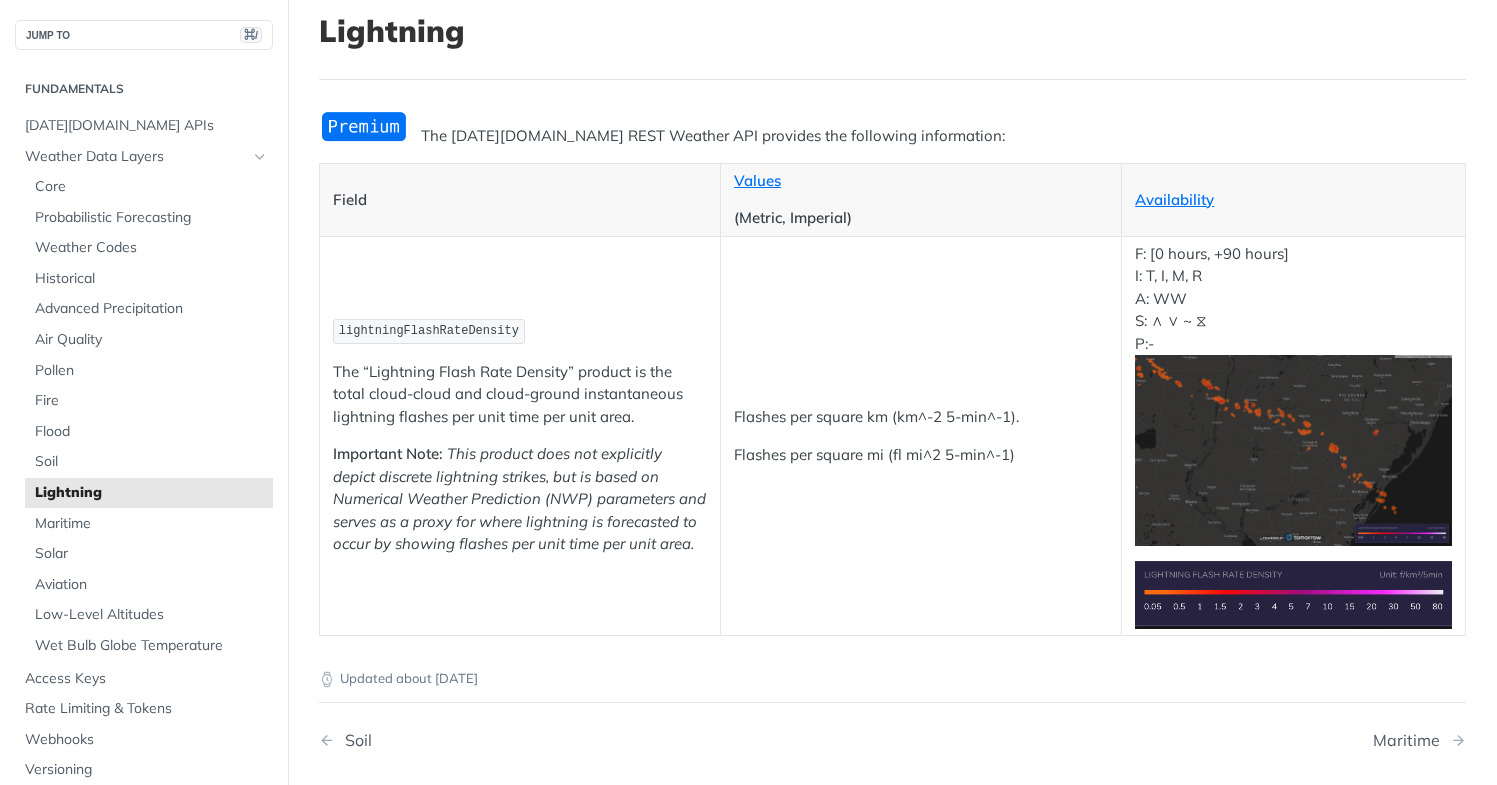 scroll, scrollTop: 123, scrollLeft: 0, axis: vertical 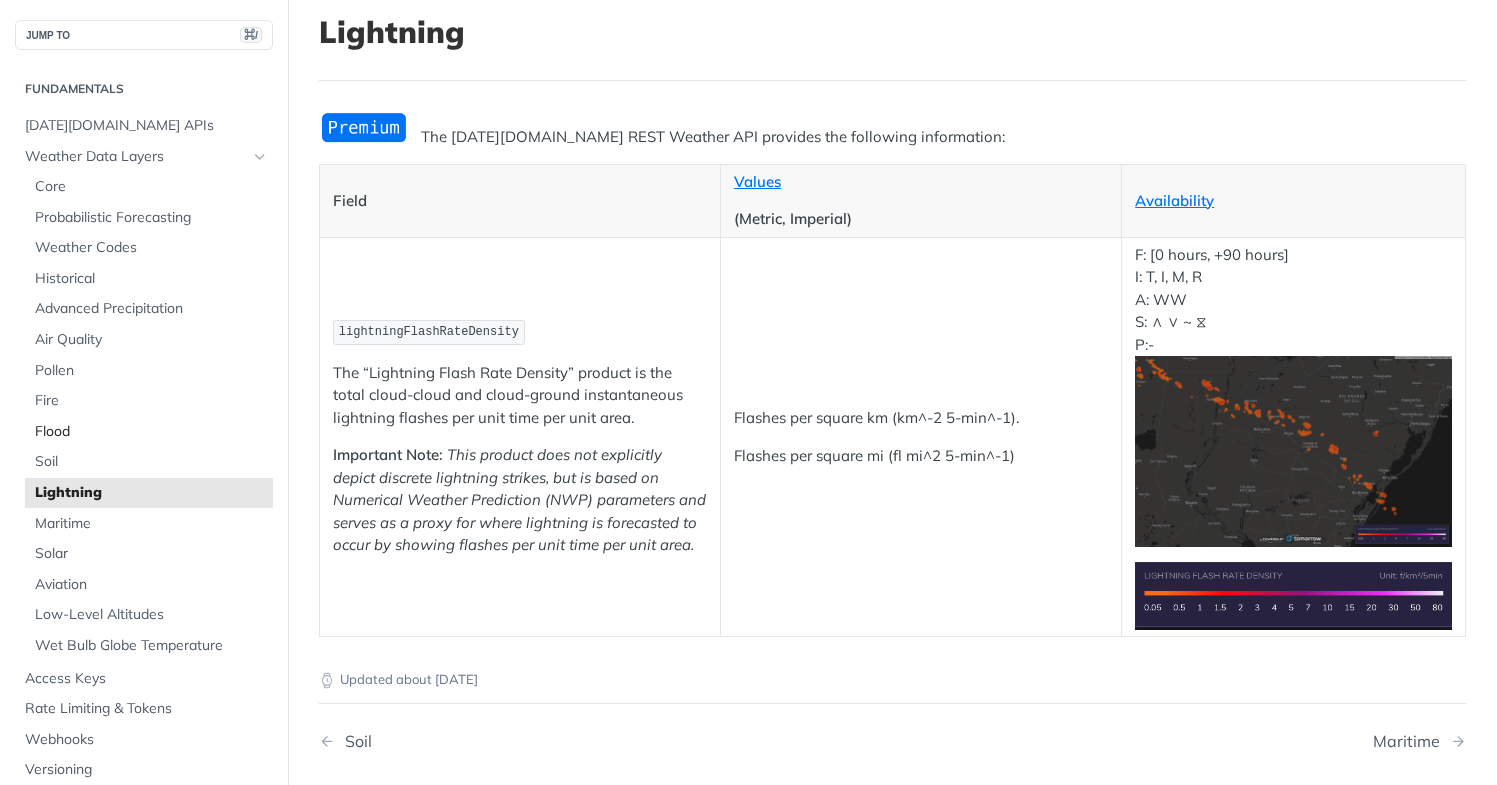 click on "Flood" at bounding box center (151, 432) 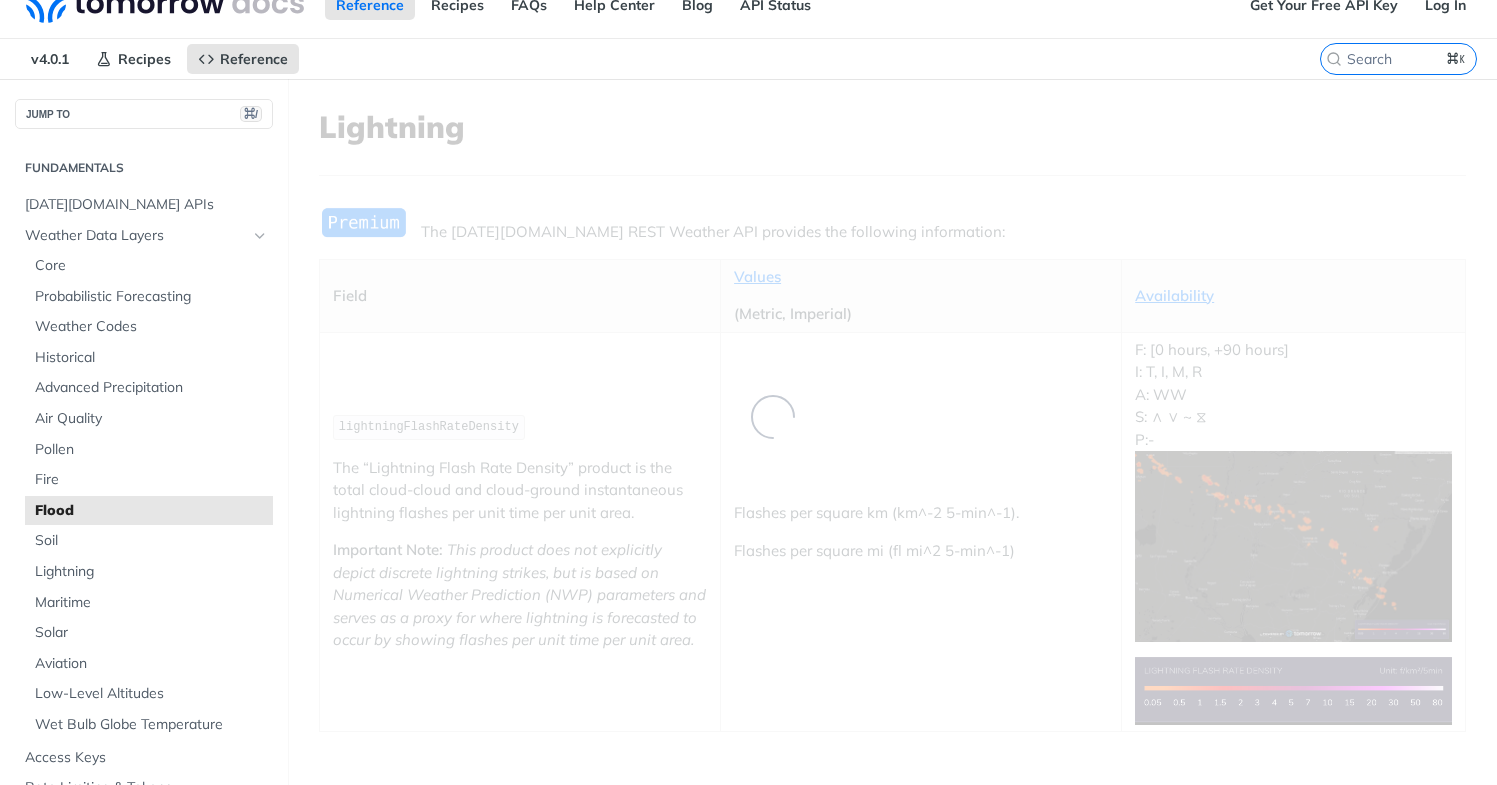 scroll, scrollTop: 0, scrollLeft: 0, axis: both 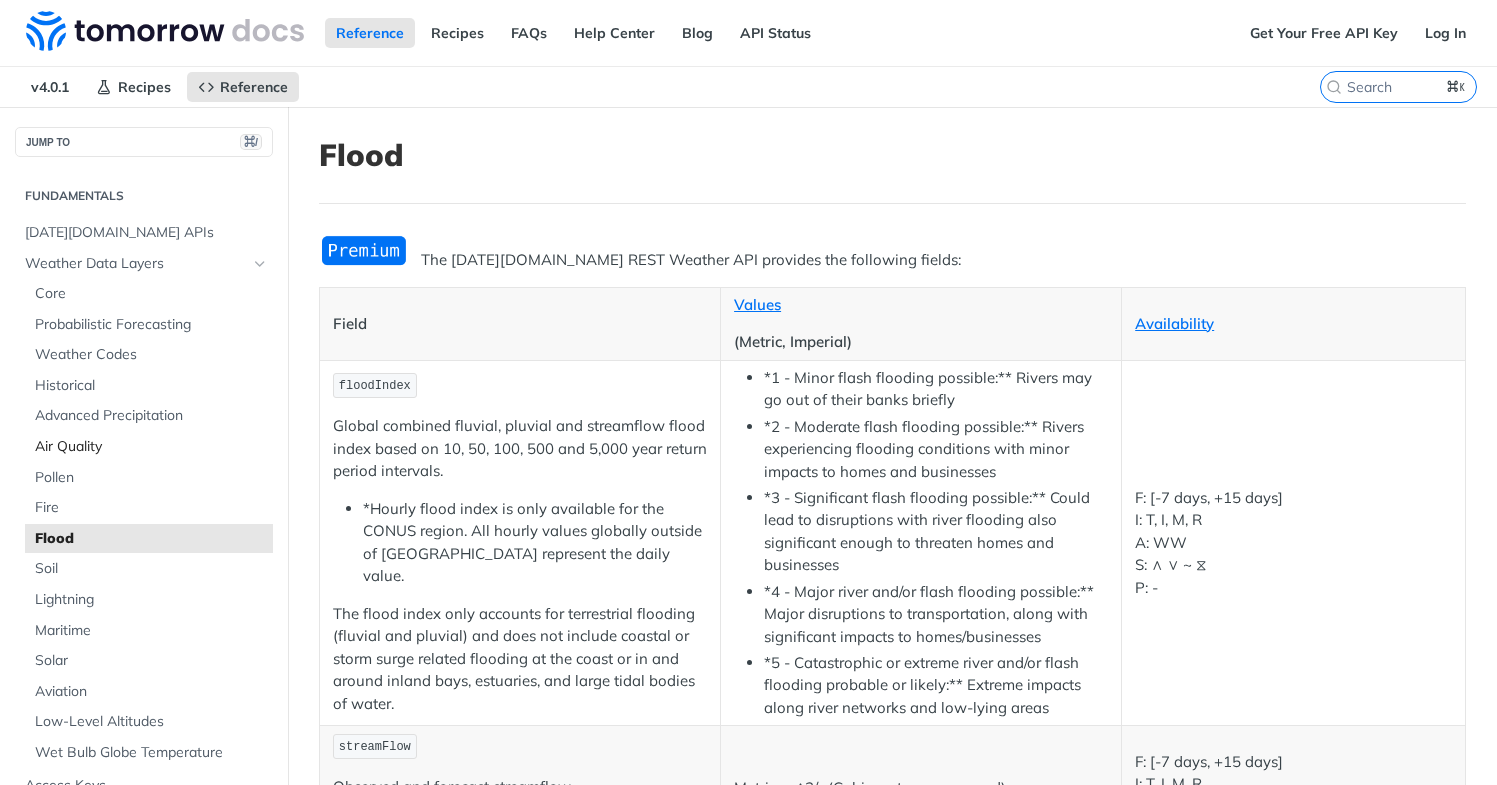 click on "Air Quality" at bounding box center (151, 447) 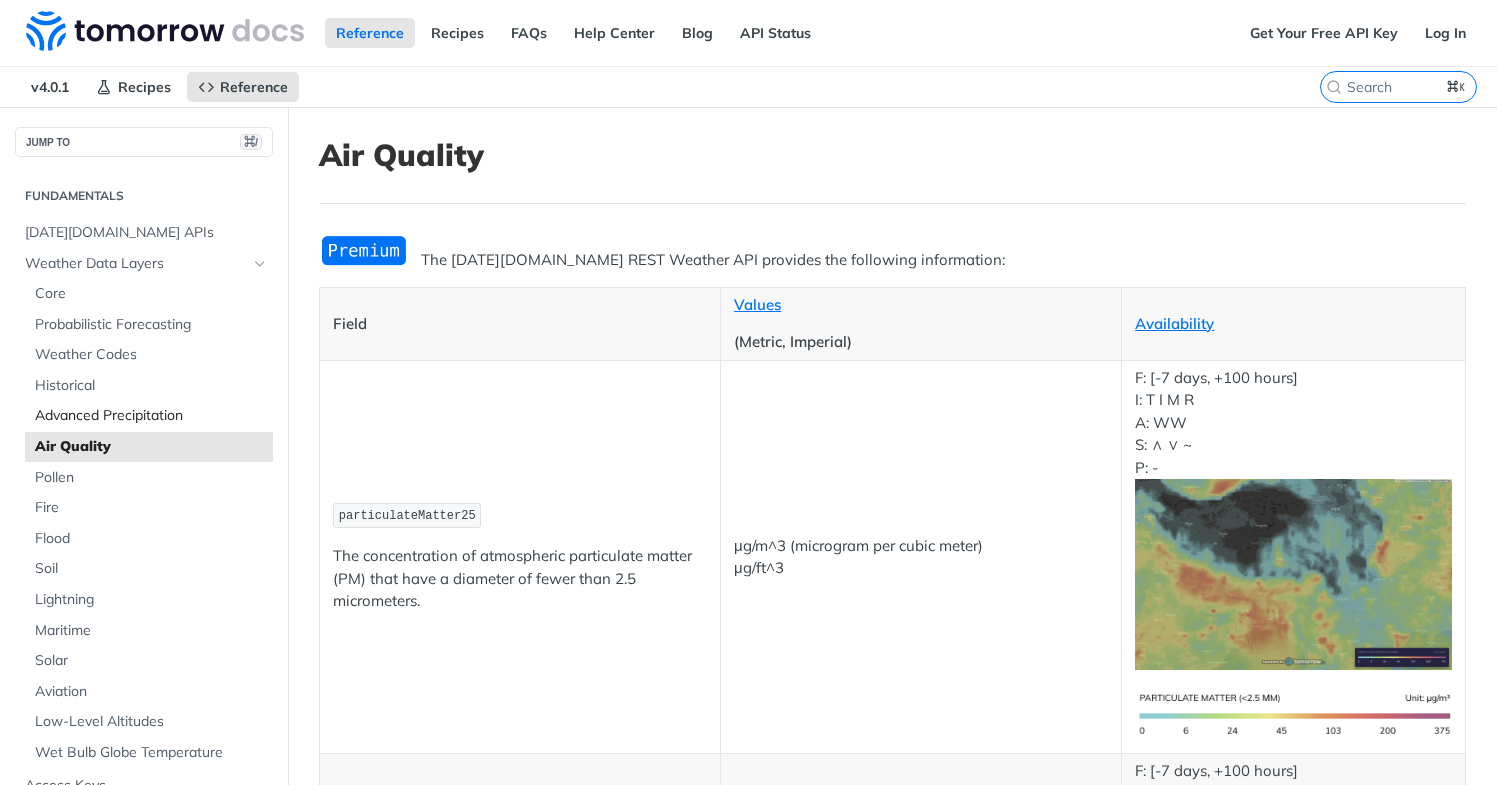 click on "Advanced Precipitation" at bounding box center [151, 416] 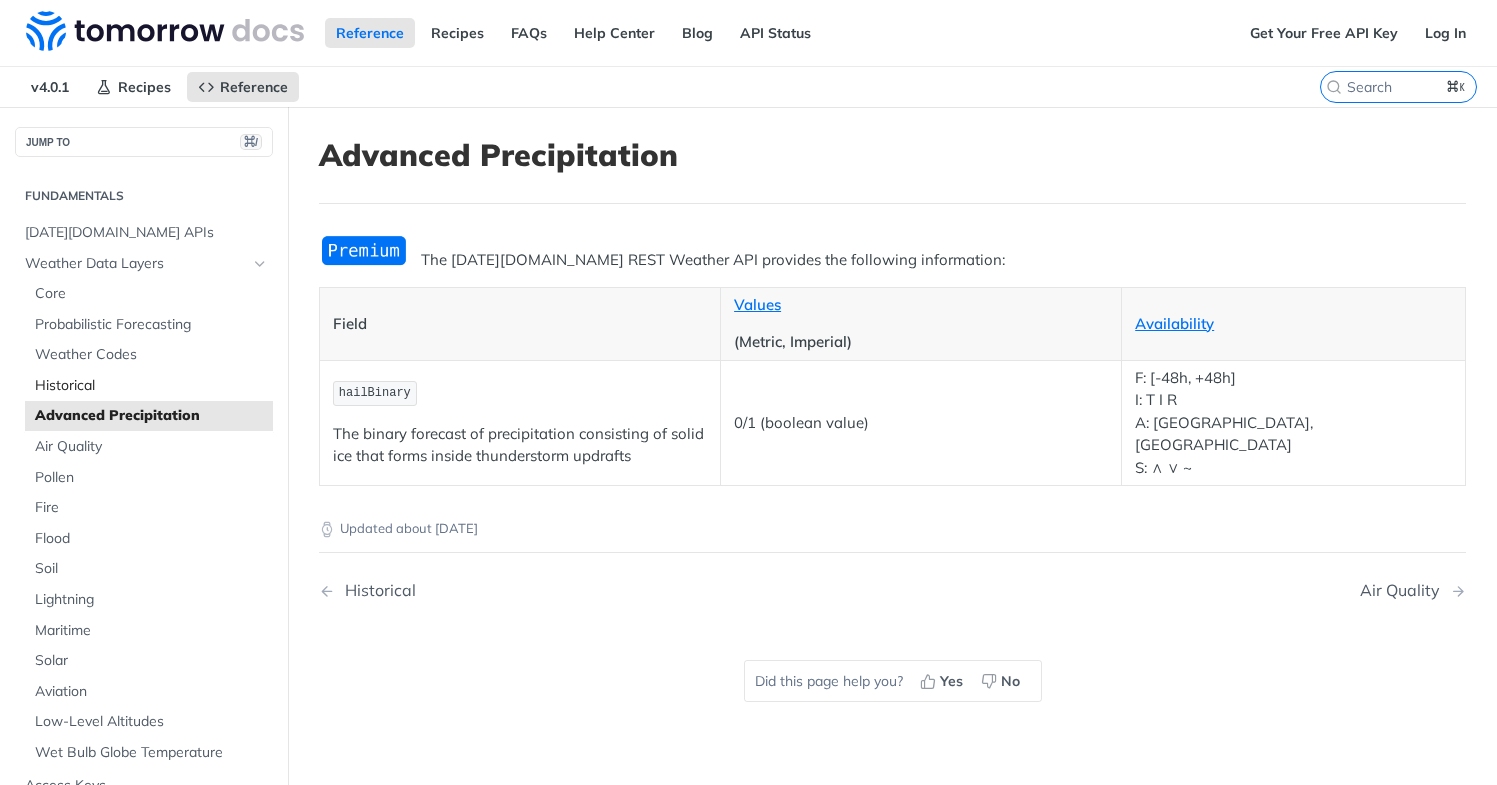 click on "Historical" at bounding box center [149, 386] 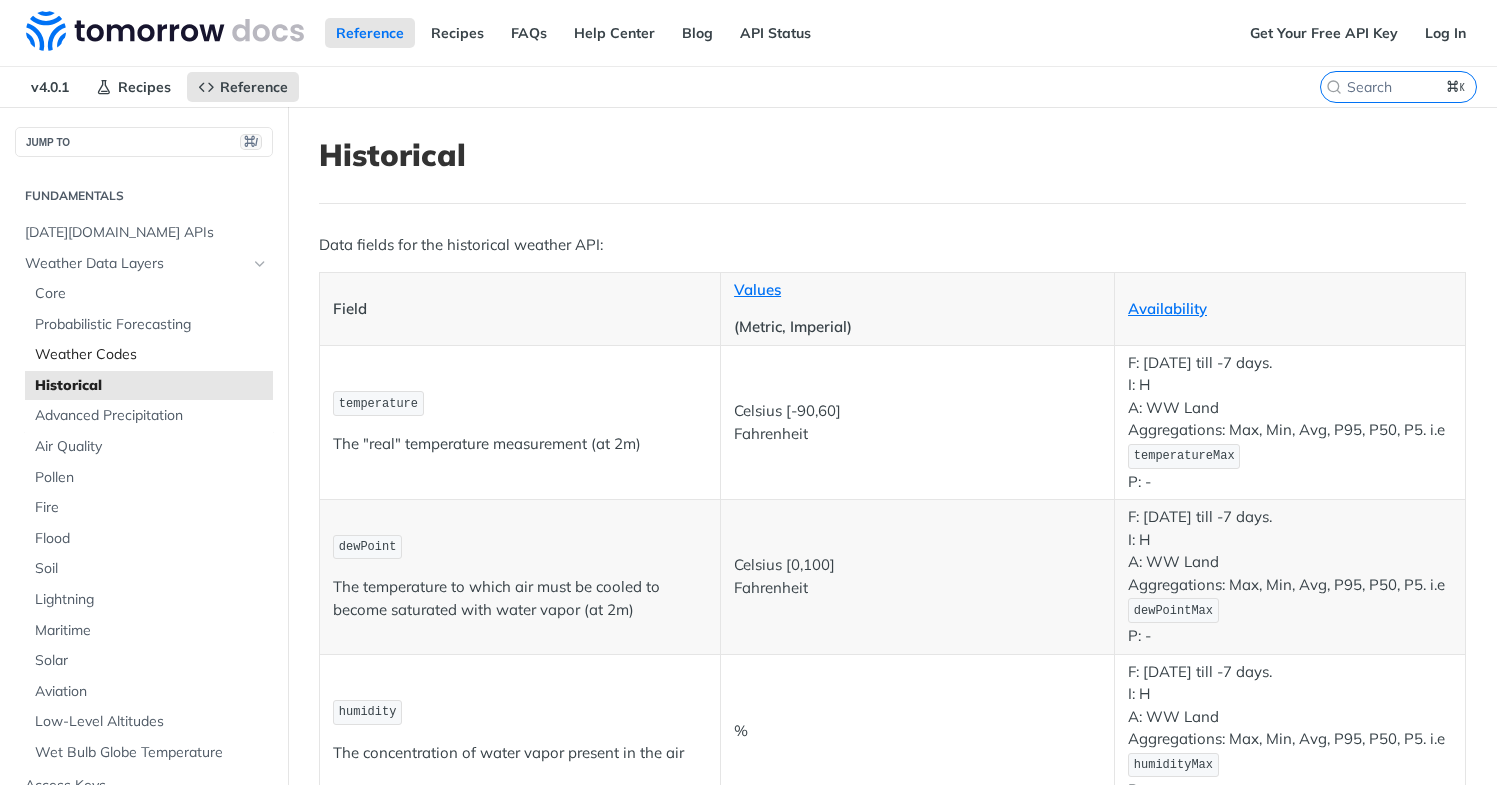 click on "Weather Codes" at bounding box center [151, 355] 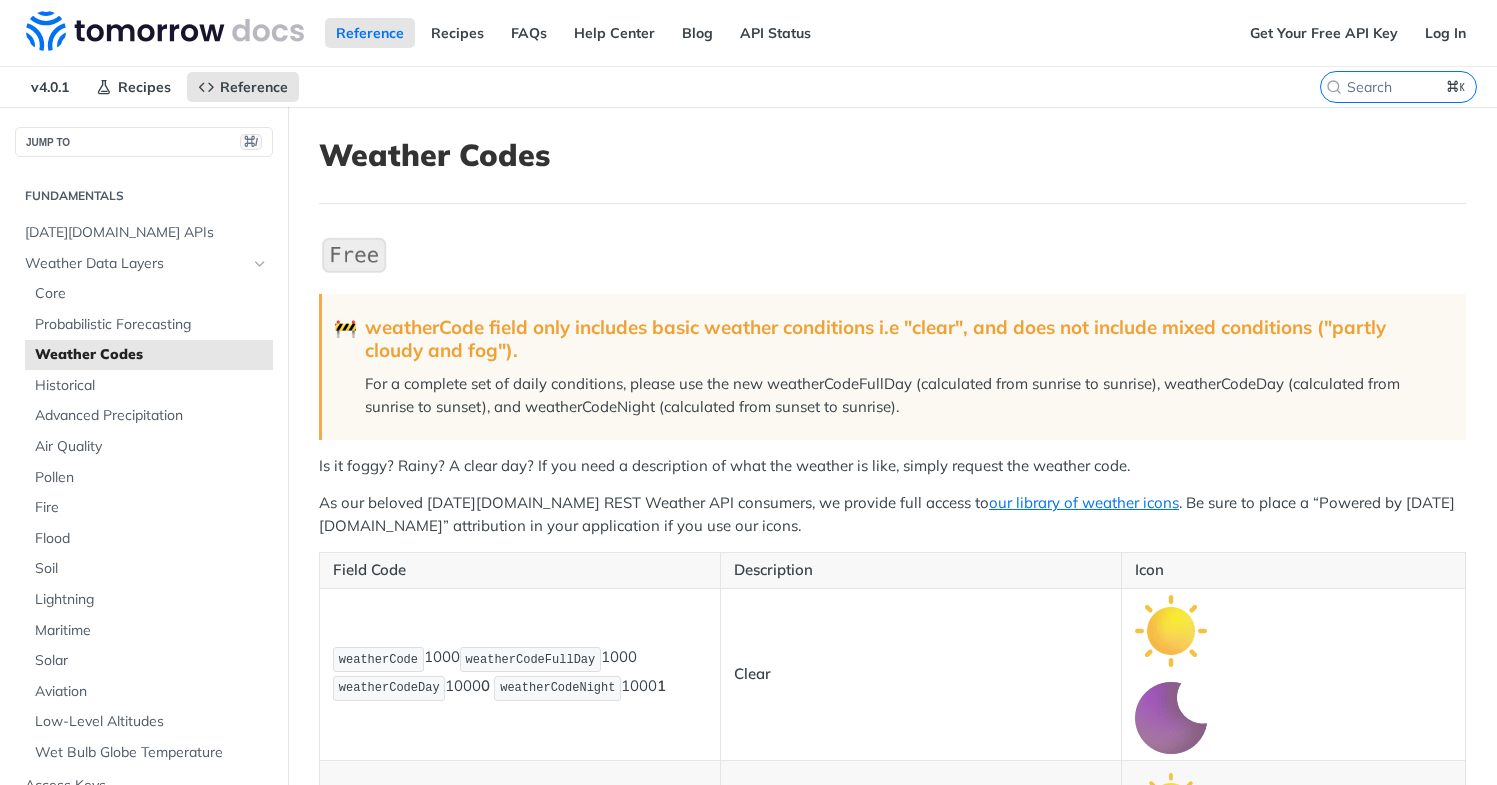 click on "weatherCode field only includes basic weather conditions i.e "clear", and does not include mixed conditions ("partly cloudy and fog")." at bounding box center (905, 339) 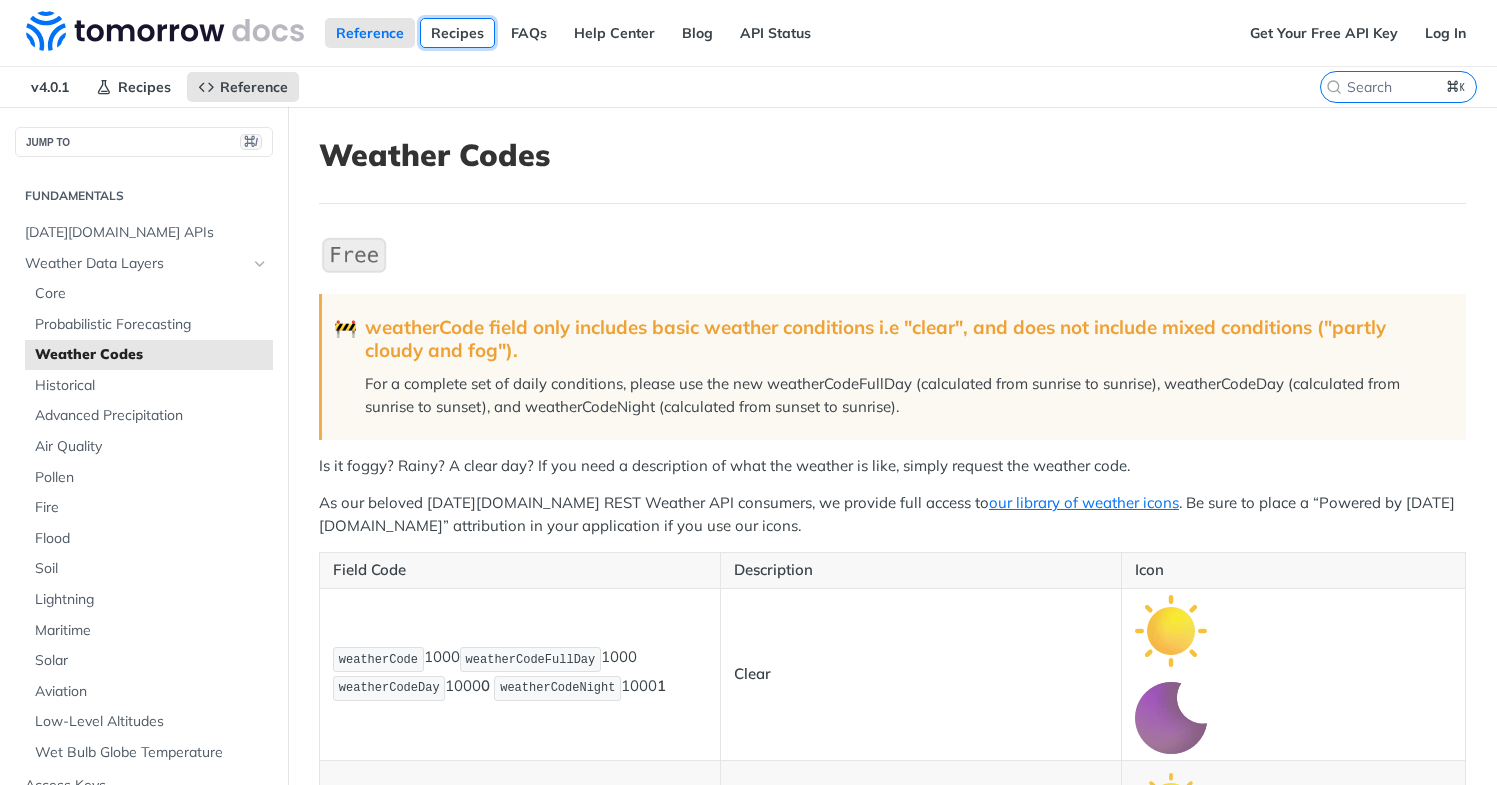 click on "Recipes" at bounding box center [457, 33] 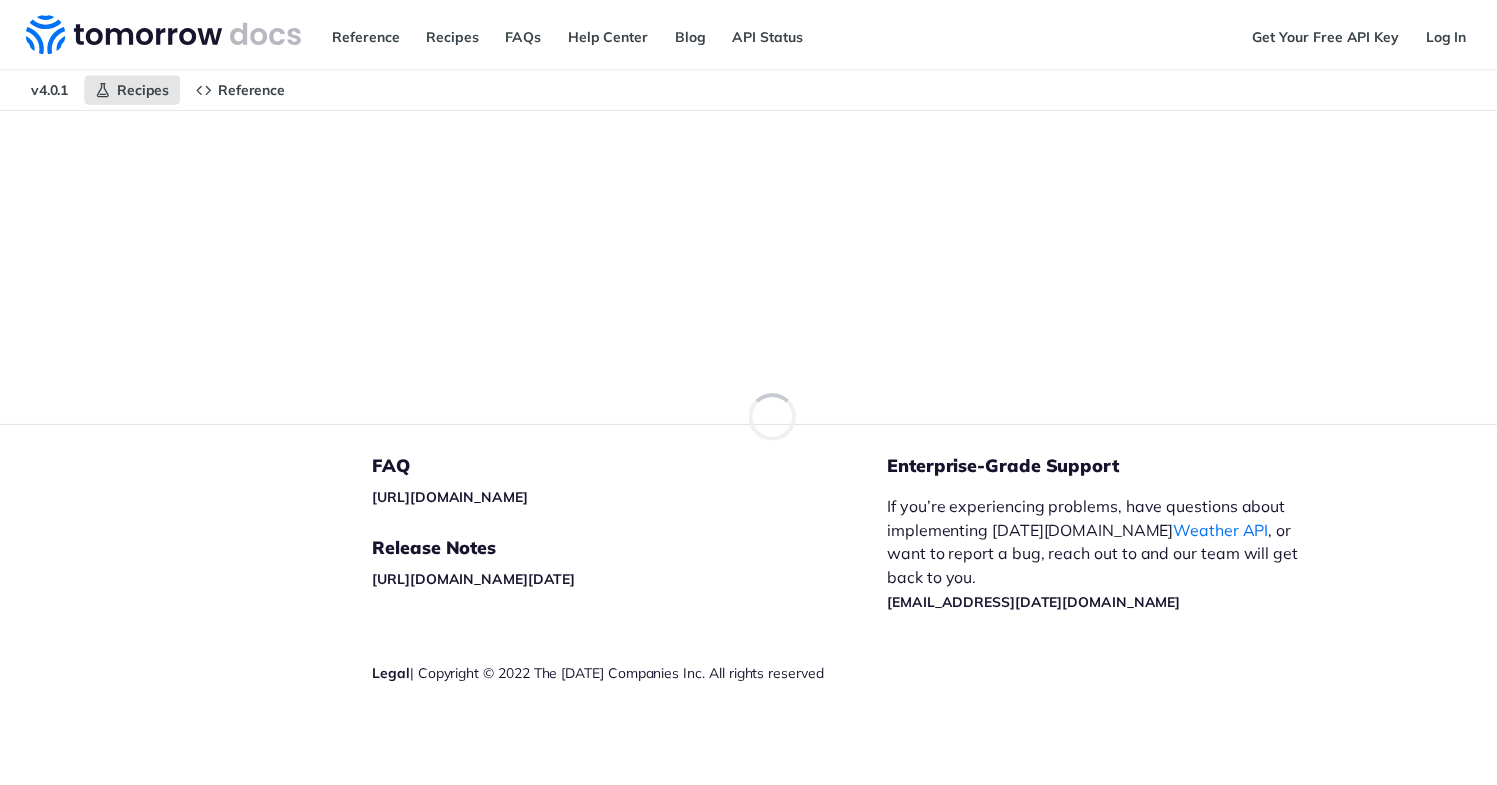 scroll, scrollTop: 0, scrollLeft: 0, axis: both 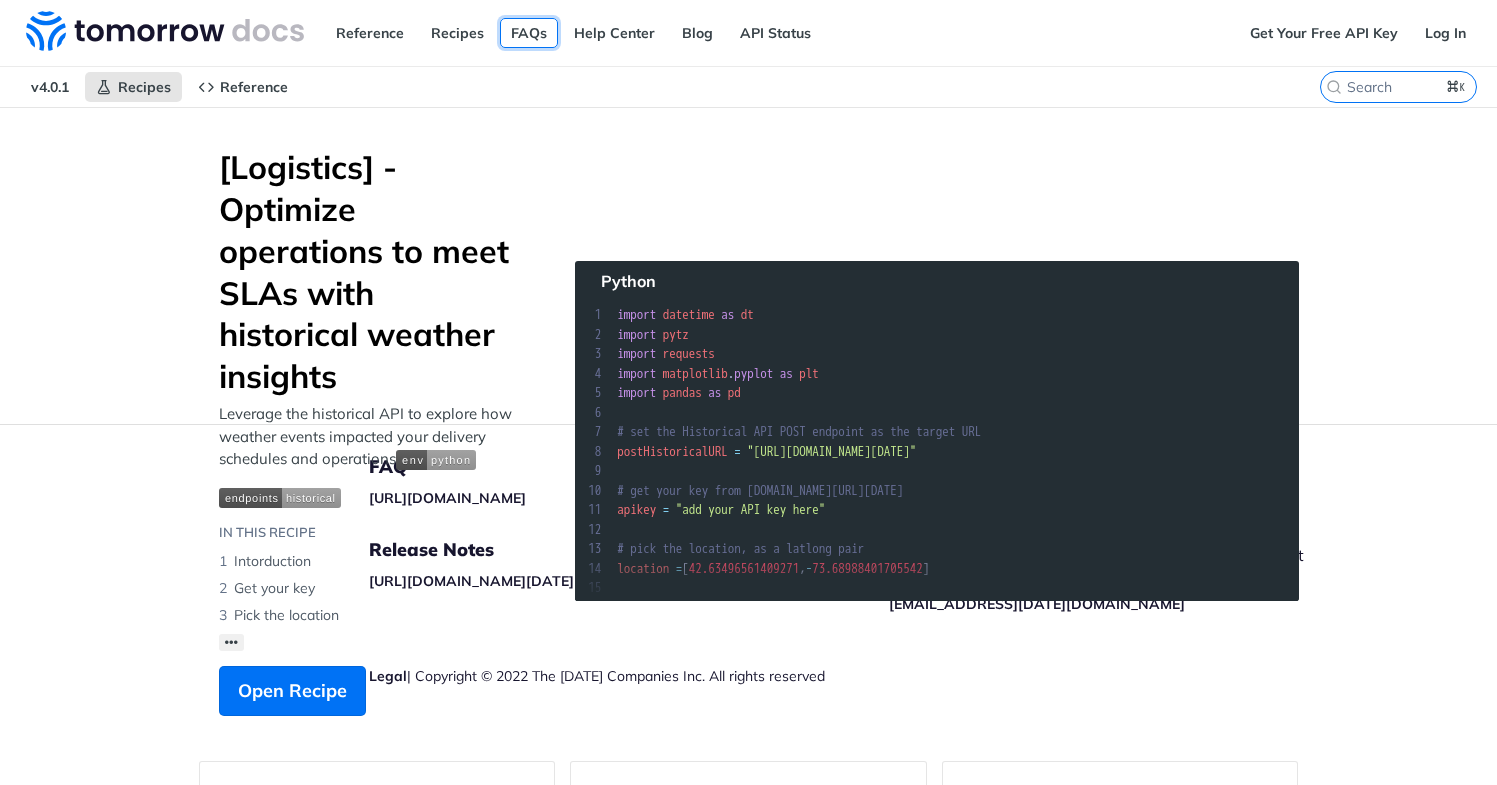 click on "FAQs" at bounding box center [529, 33] 